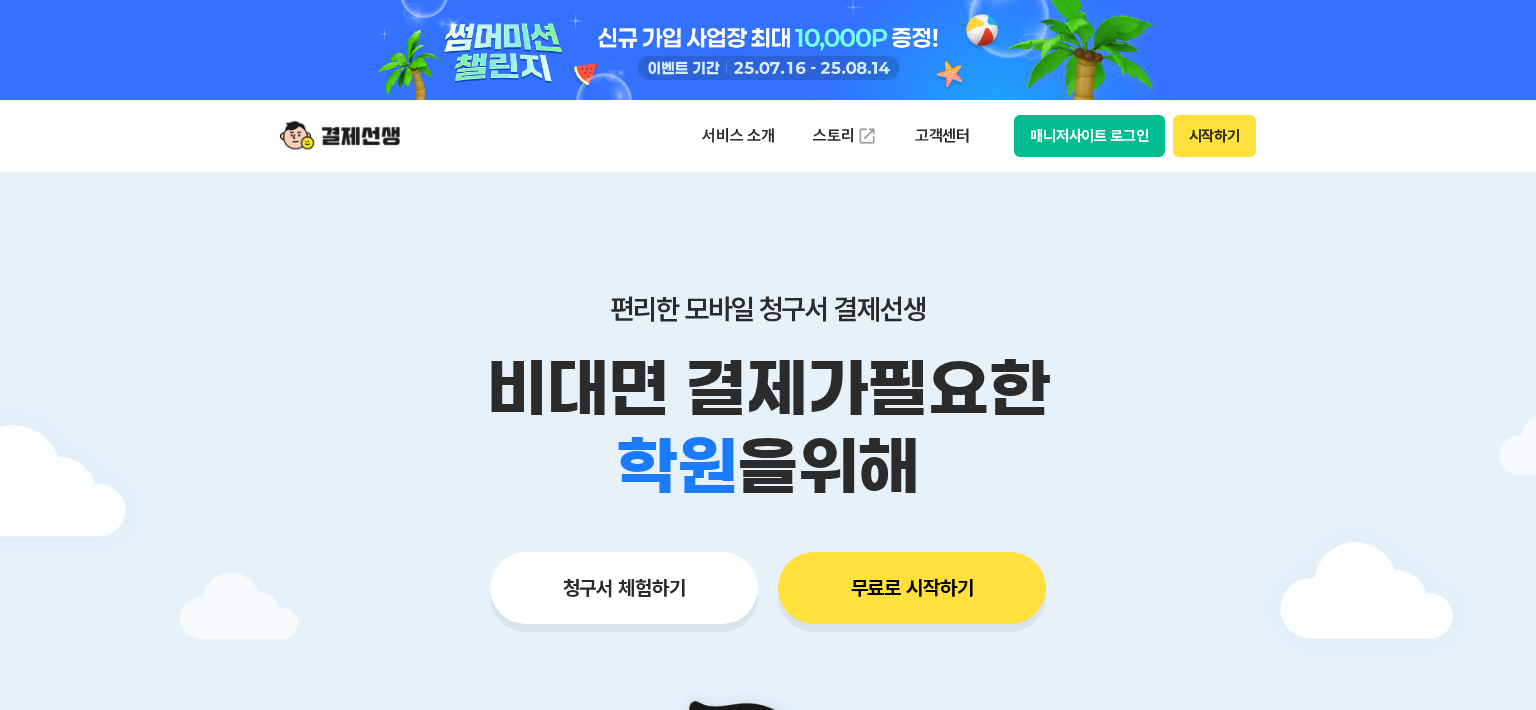 scroll, scrollTop: 0, scrollLeft: 0, axis: both 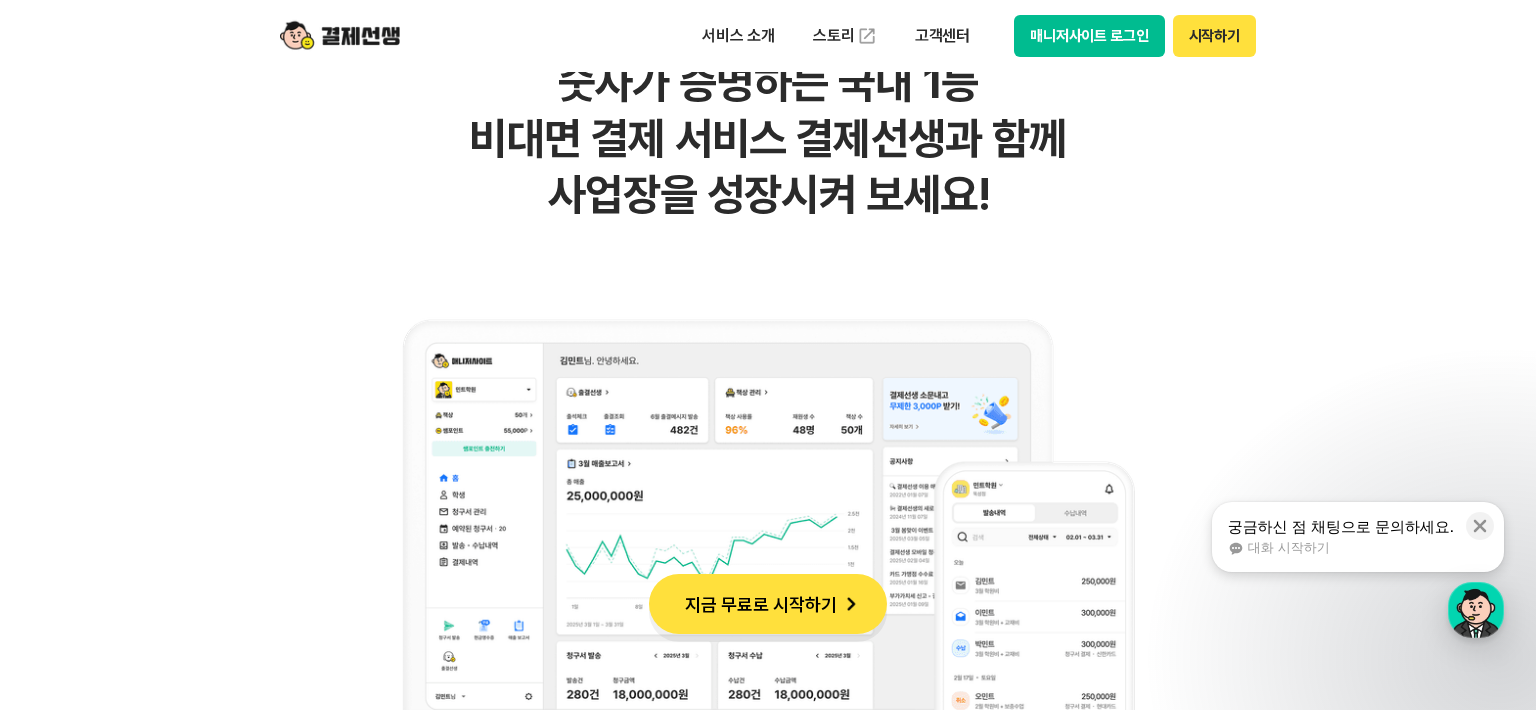 click on "대화 시작하기" at bounding box center [1341, 548] 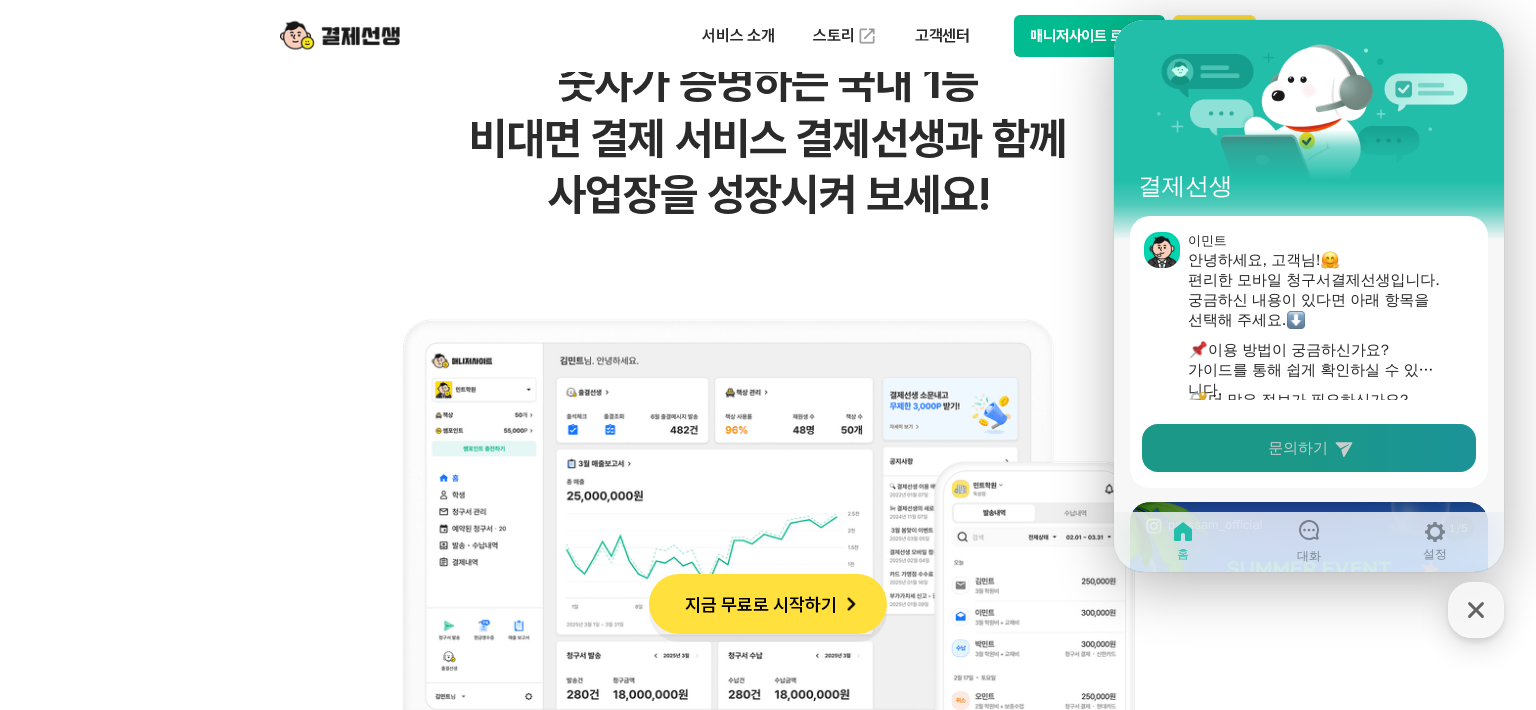 click on "문의하기" at bounding box center (1309, 448) 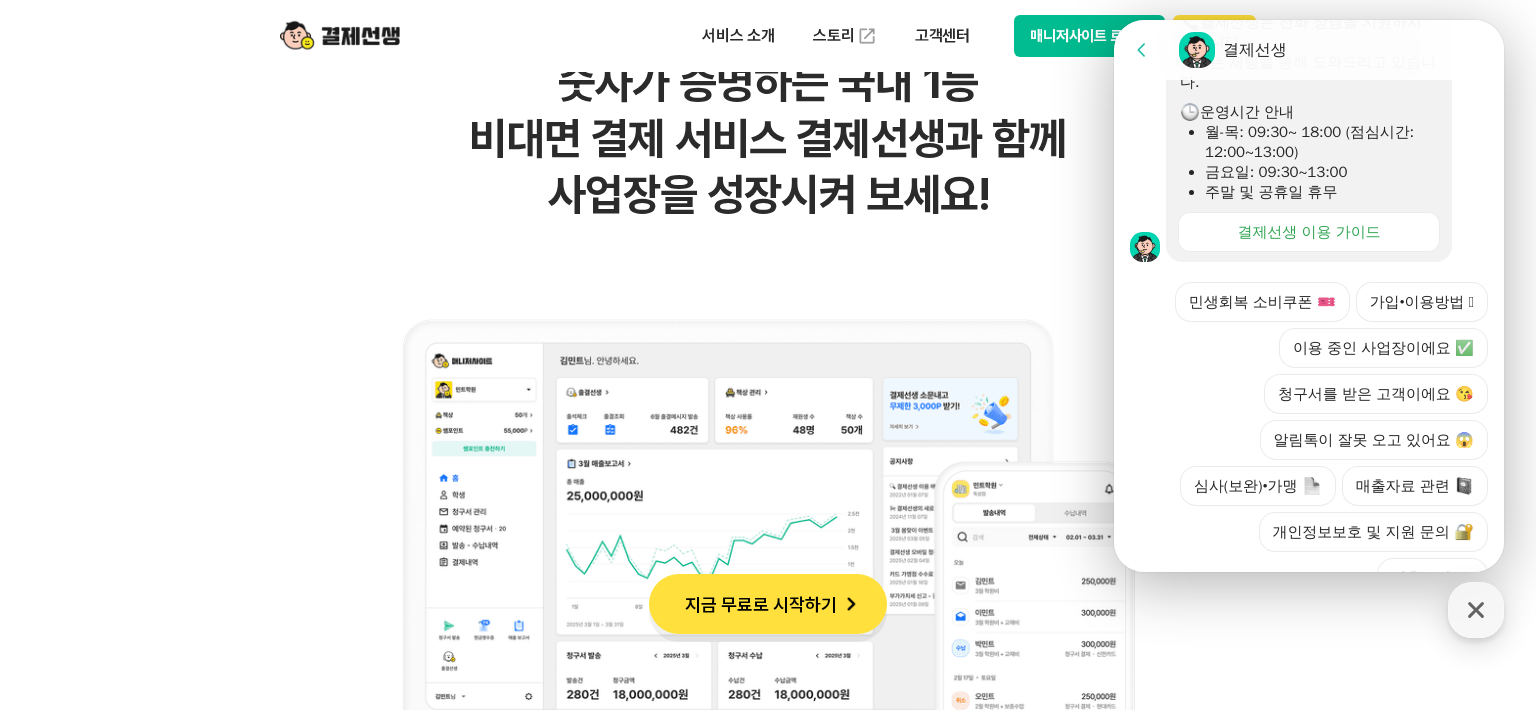 scroll, scrollTop: 739, scrollLeft: 0, axis: vertical 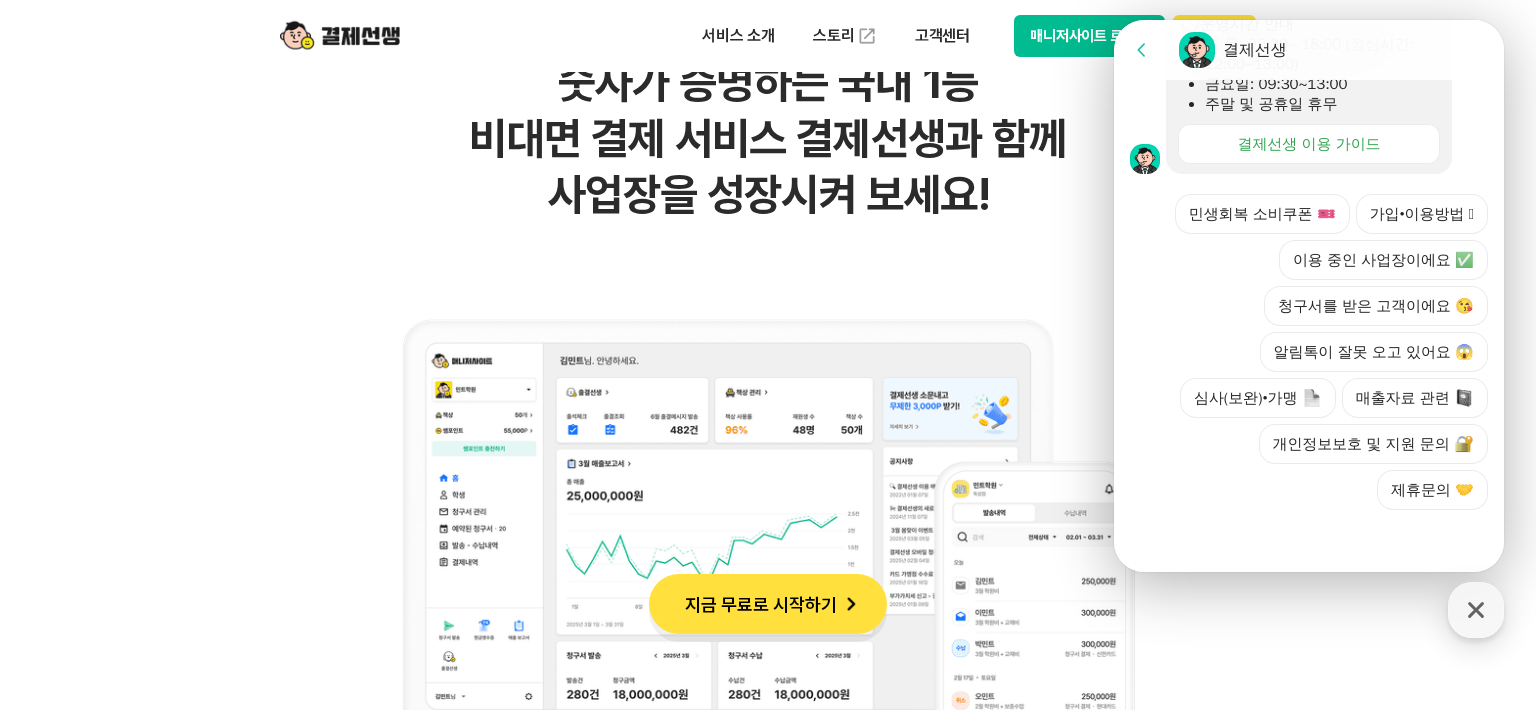 click on "Go to previous page" at bounding box center (1150, 50) 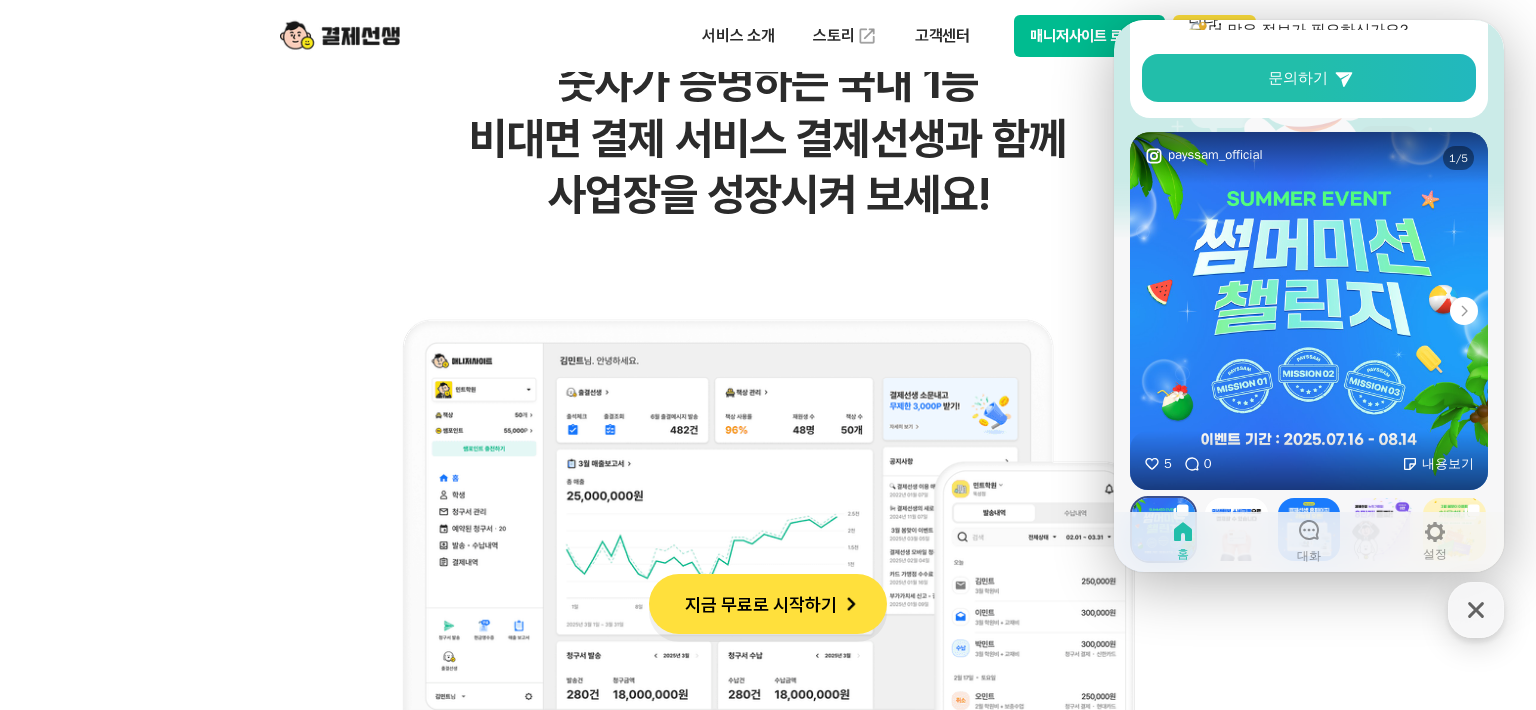 scroll, scrollTop: 480, scrollLeft: 0, axis: vertical 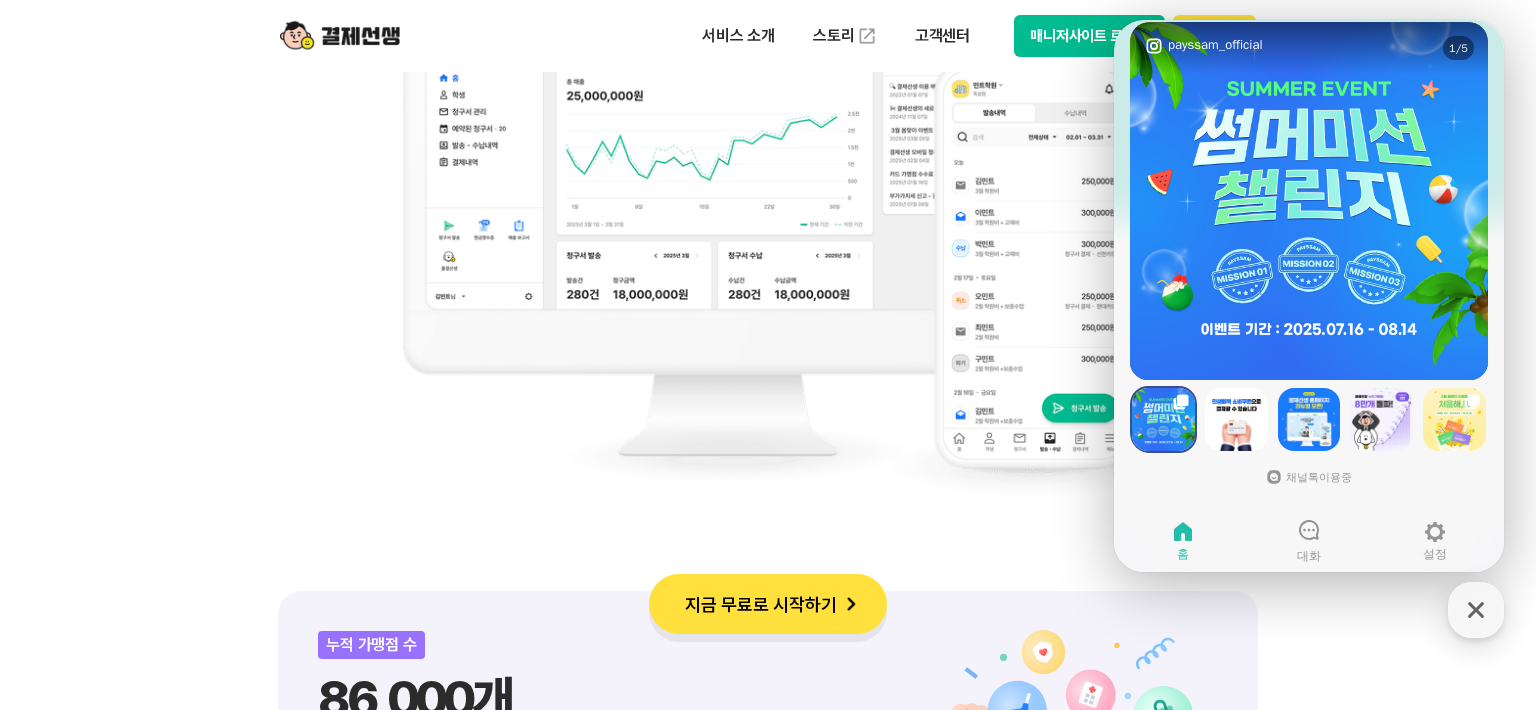 click at bounding box center (1236, 419) 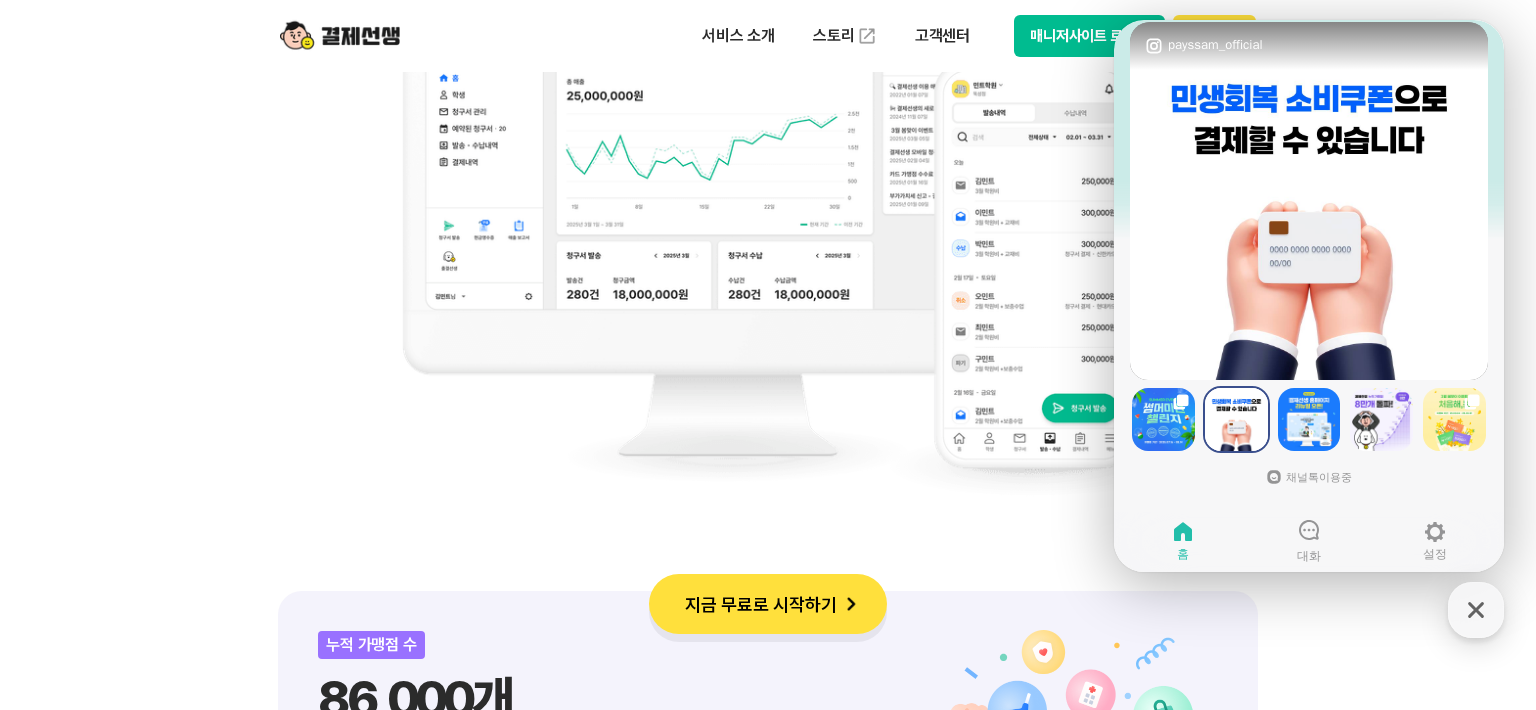 click at bounding box center [1309, 419] 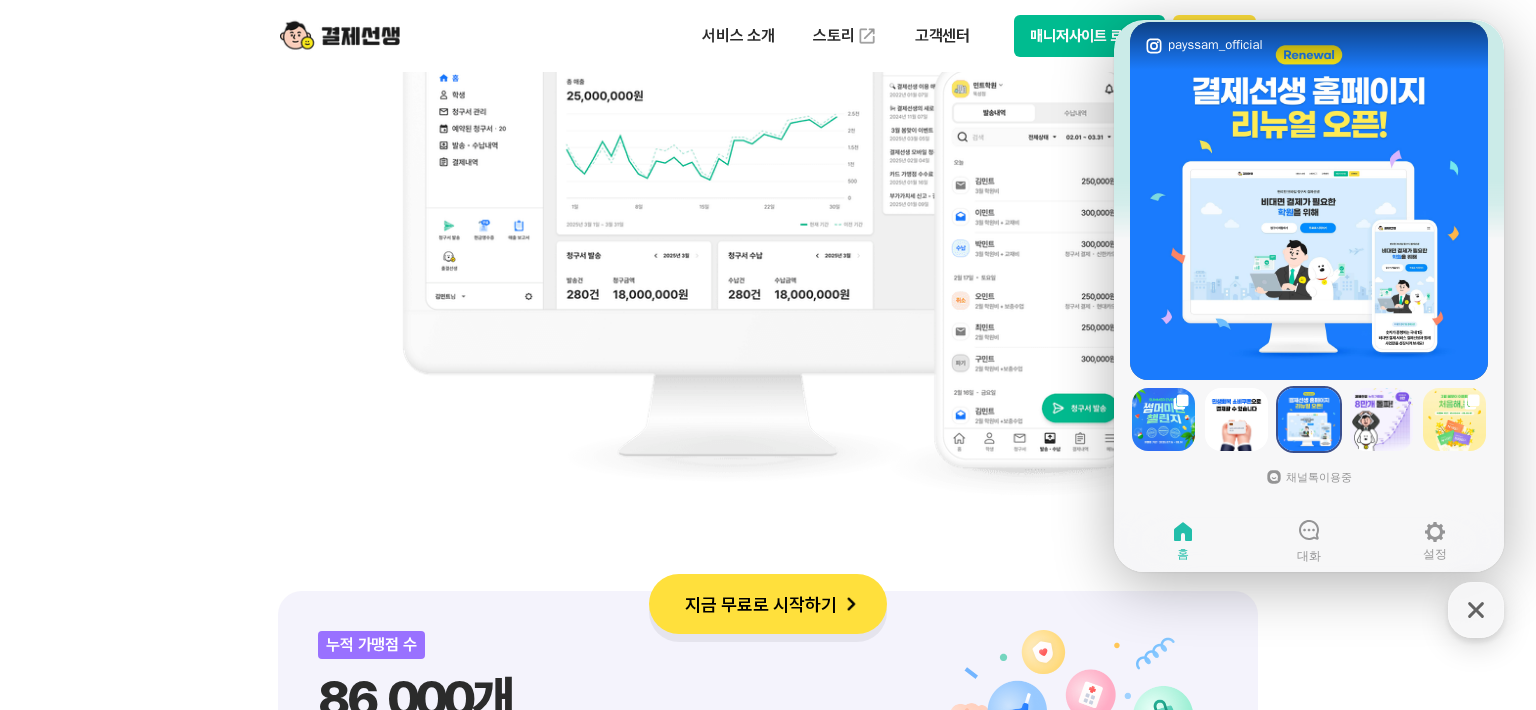click at bounding box center (1381, 419) 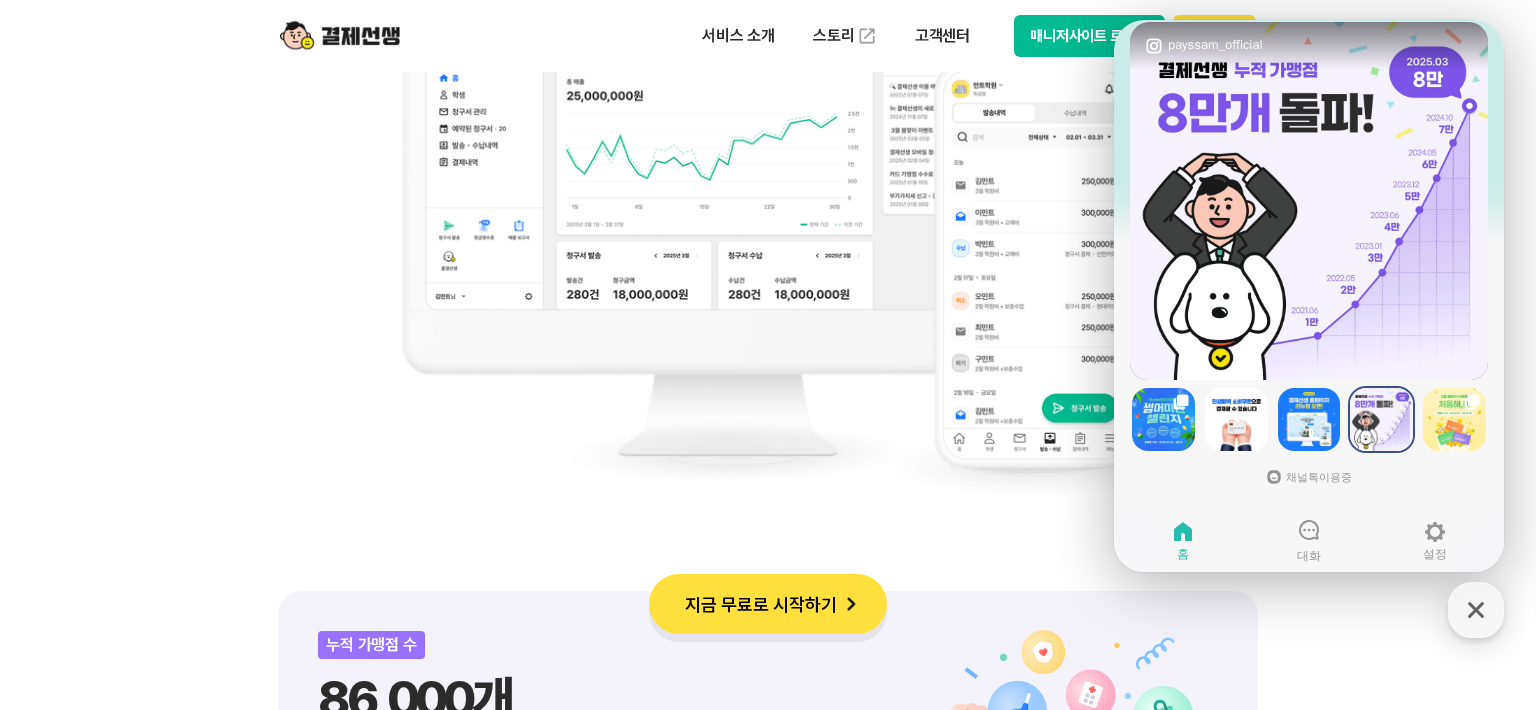 click at bounding box center [1454, 419] 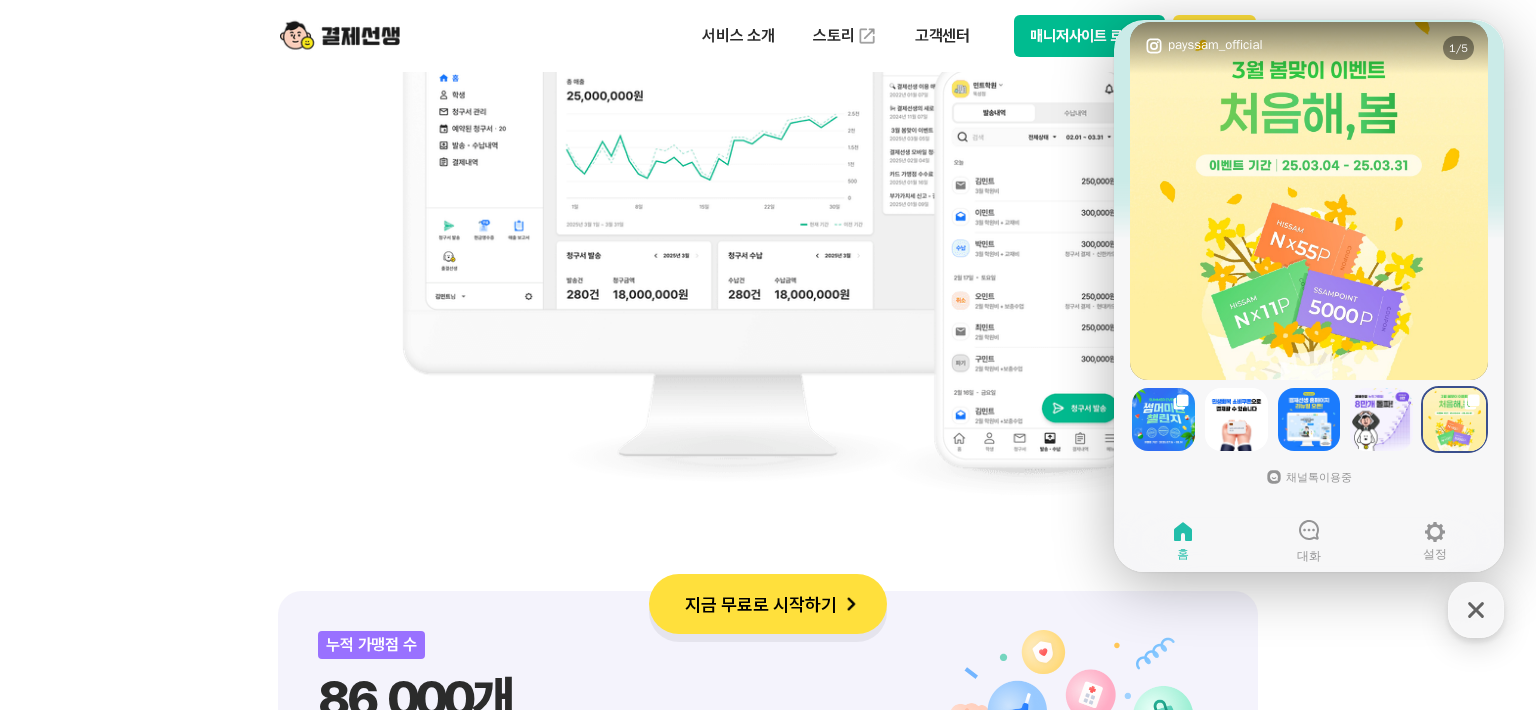 click on "비대면 결제 1등 결제선생 숫자가 증명하는 국내 1등  비대면 결제 서비스 결제선생과 함께  사업장을 성장시켜 보세요!" at bounding box center [768, 57] 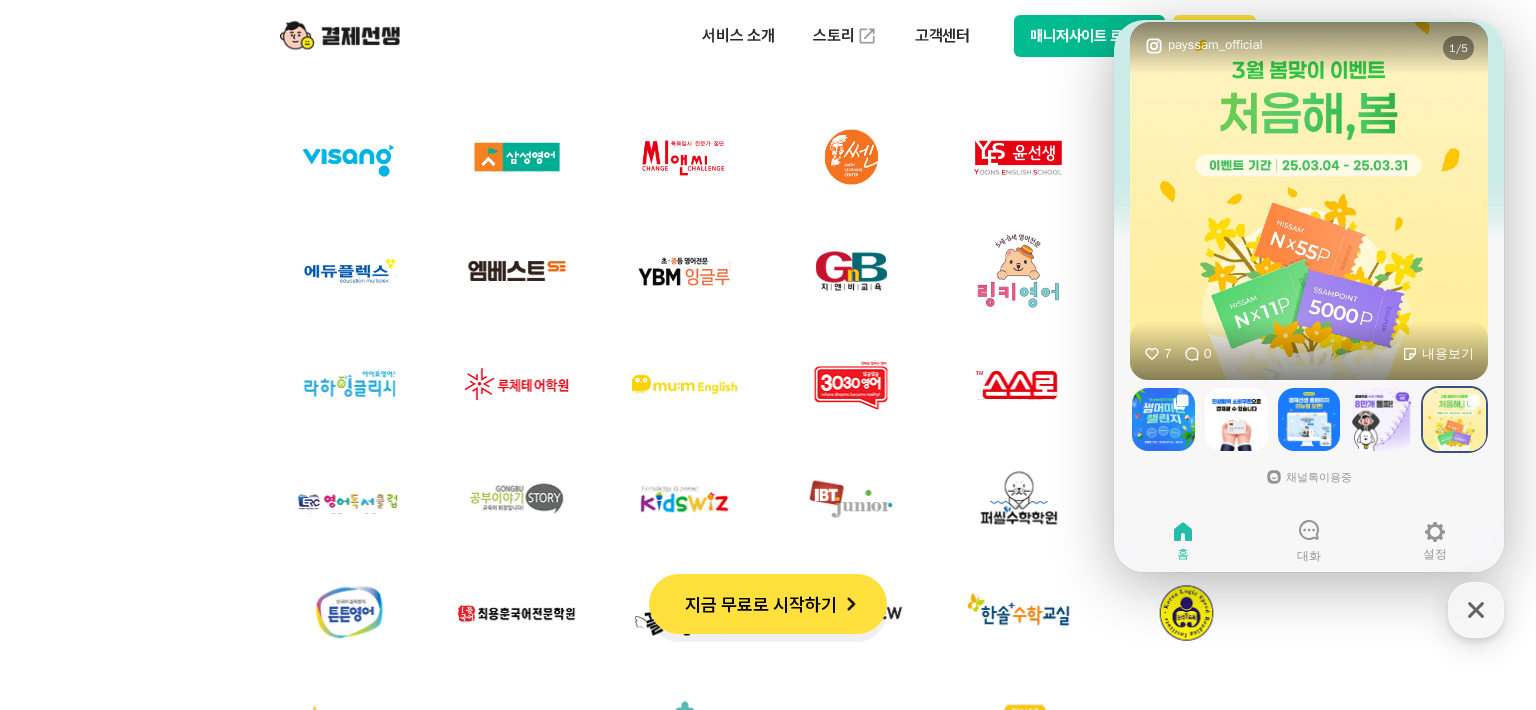 scroll, scrollTop: 6800, scrollLeft: 0, axis: vertical 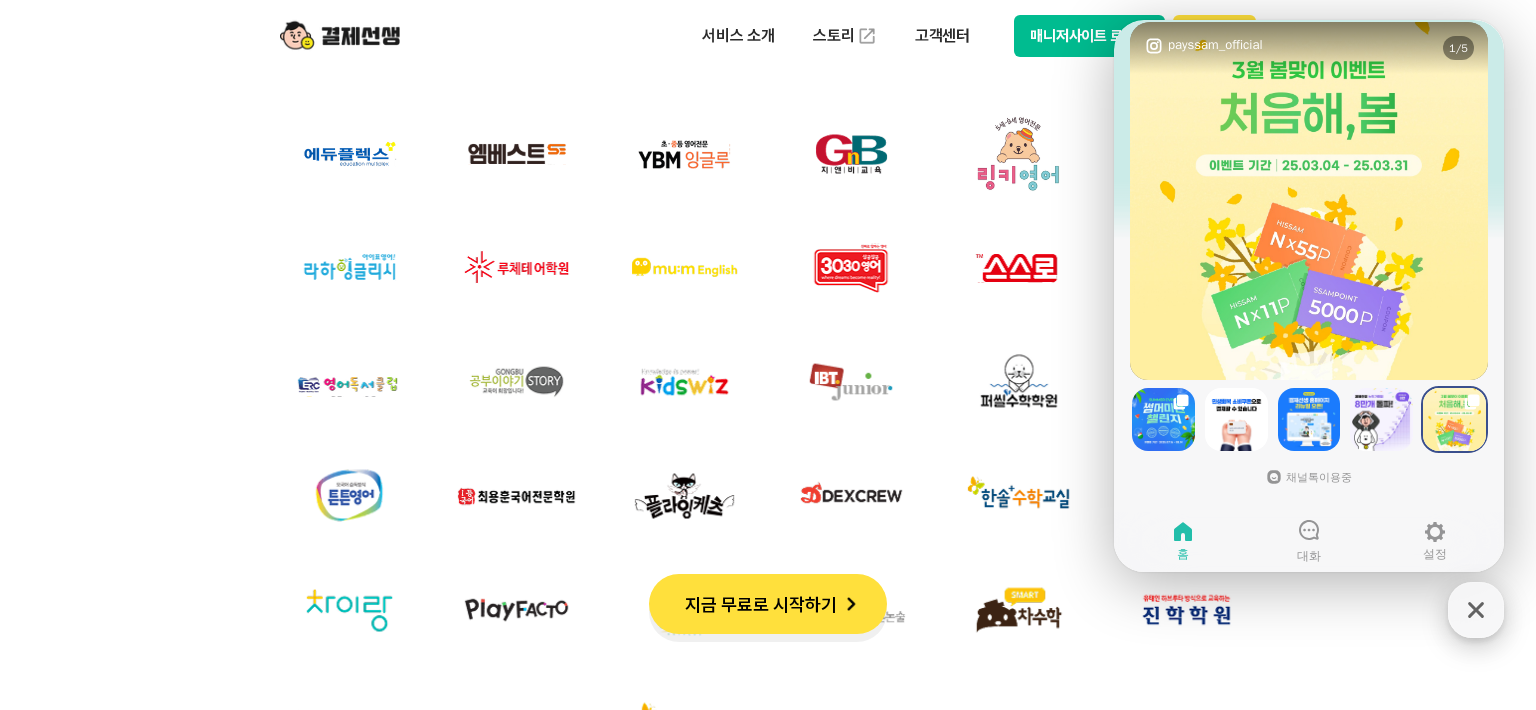click at bounding box center [1476, 610] 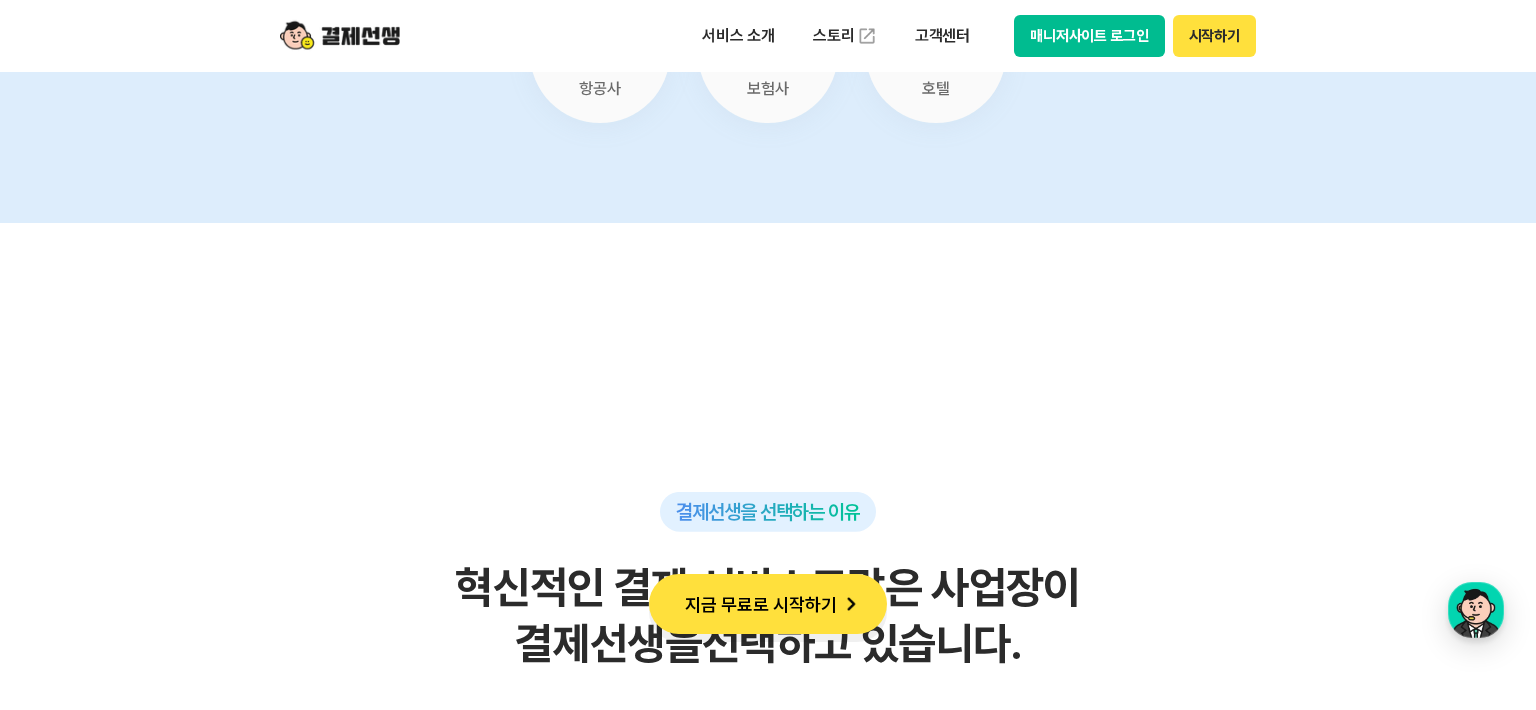 scroll, scrollTop: 8900, scrollLeft: 0, axis: vertical 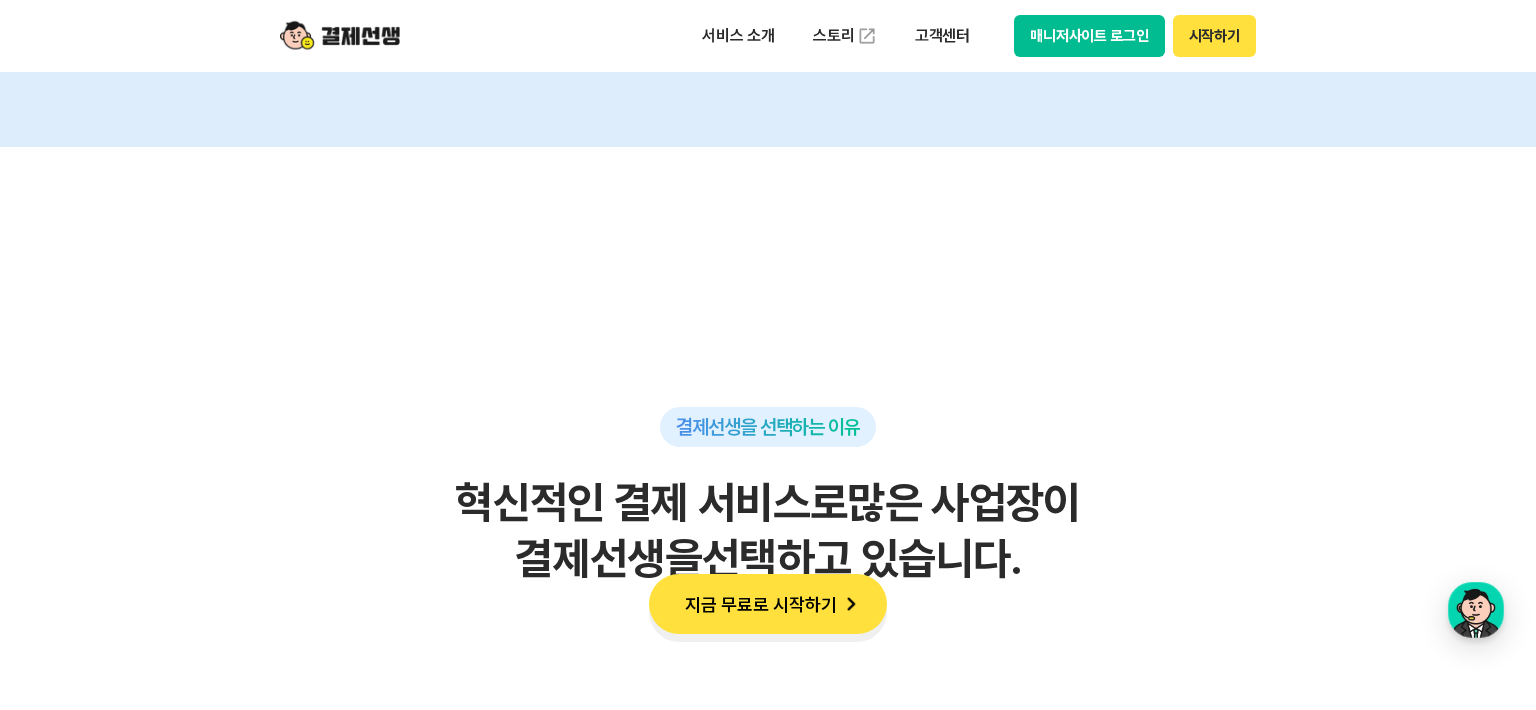 type 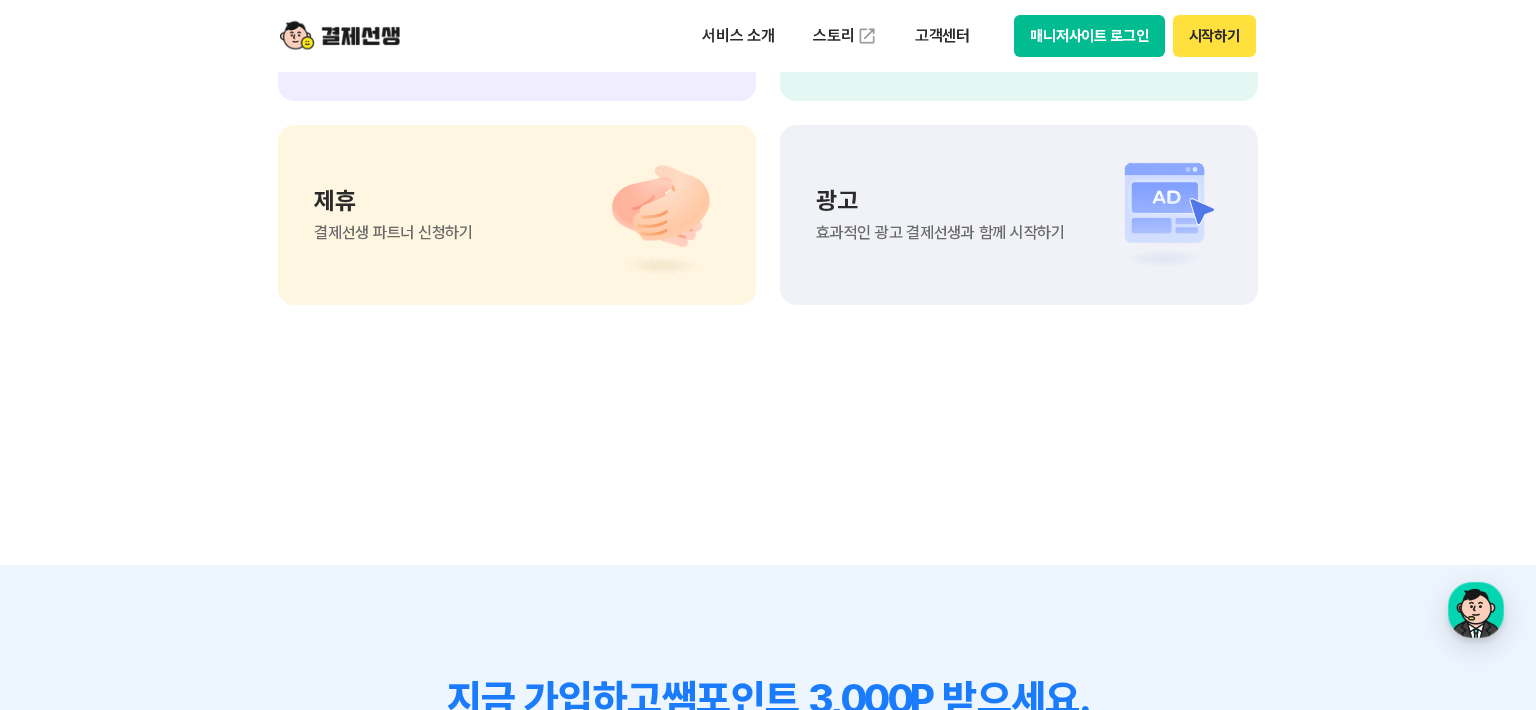 scroll, scrollTop: 17000, scrollLeft: 0, axis: vertical 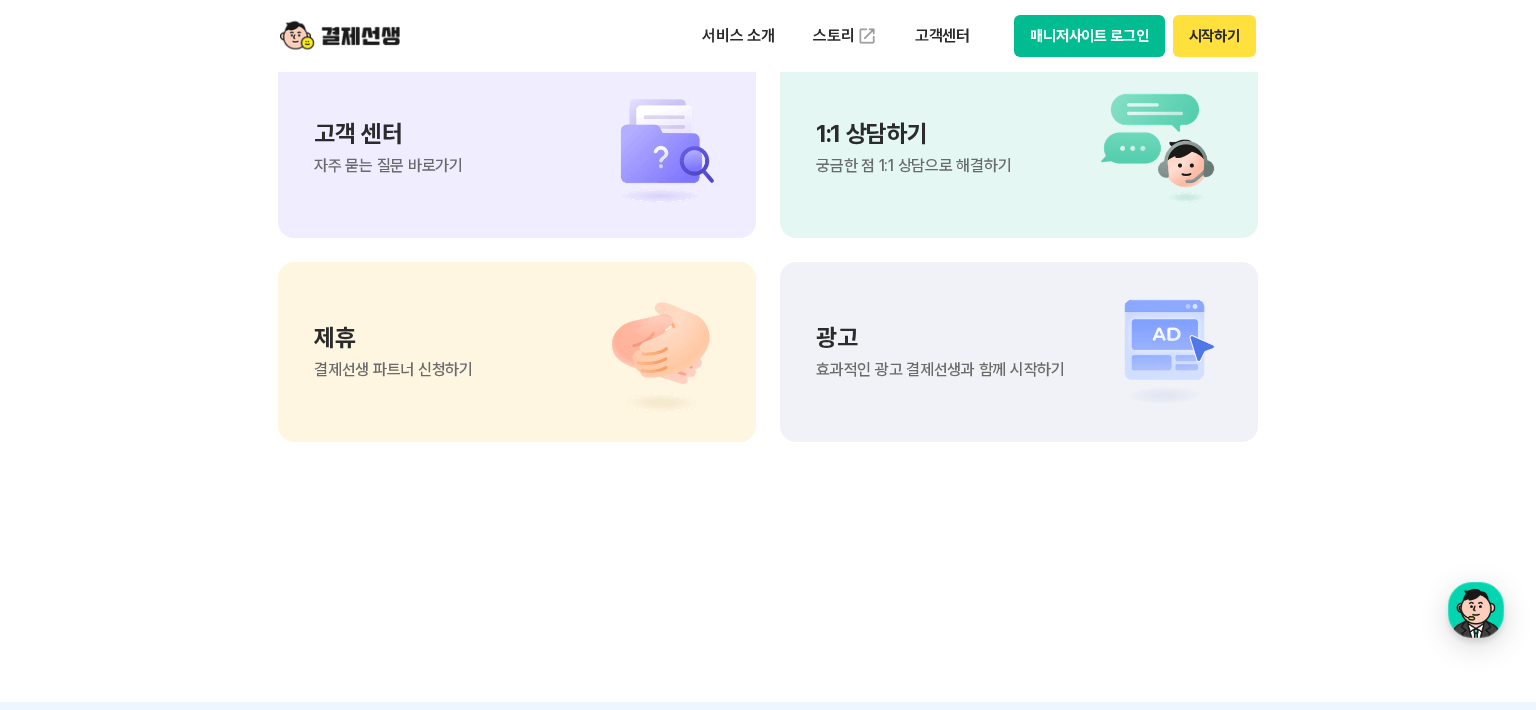 click on "1:1 상담하기 궁금한 점 1:1 상담으로 해결하기" at bounding box center (1019, 148) 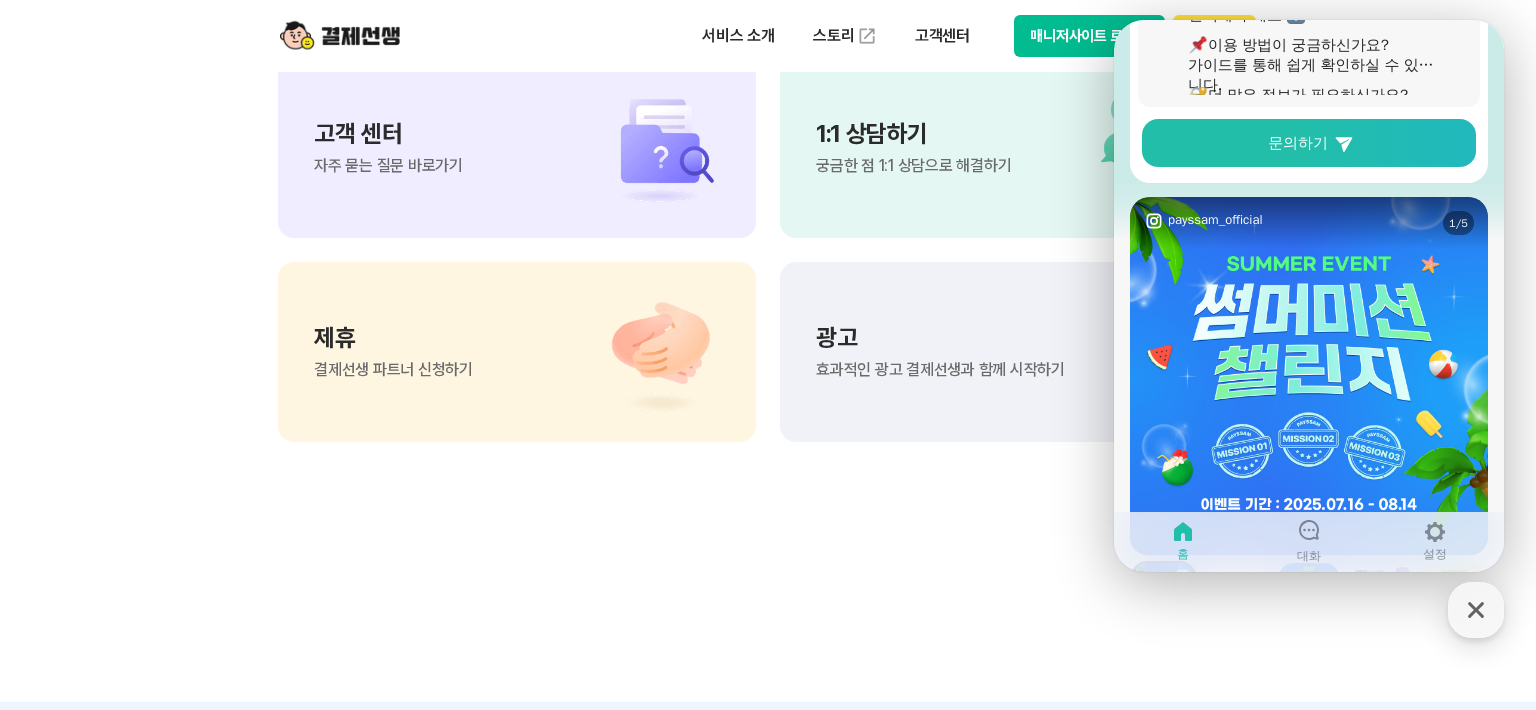 scroll, scrollTop: 480, scrollLeft: 0, axis: vertical 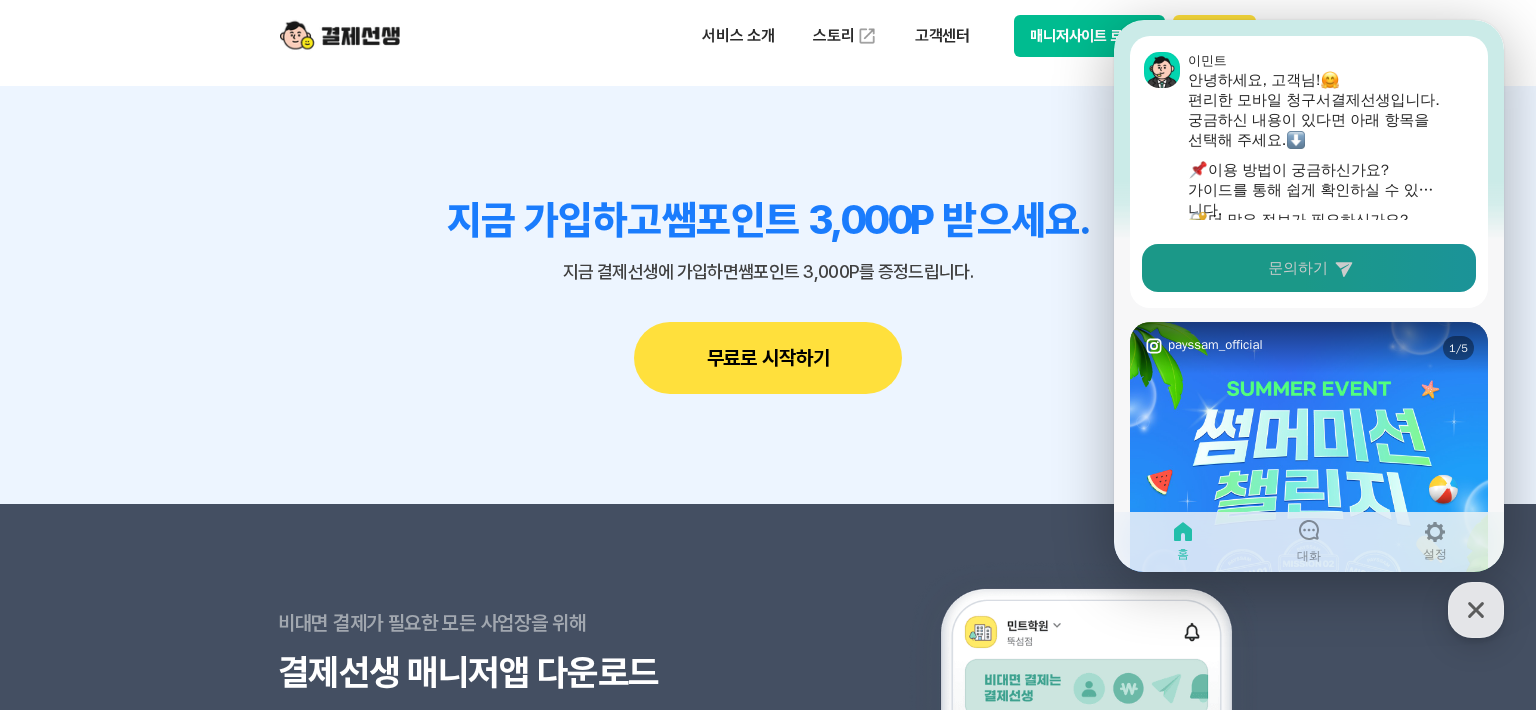 click on "문의하기" at bounding box center [1309, 268] 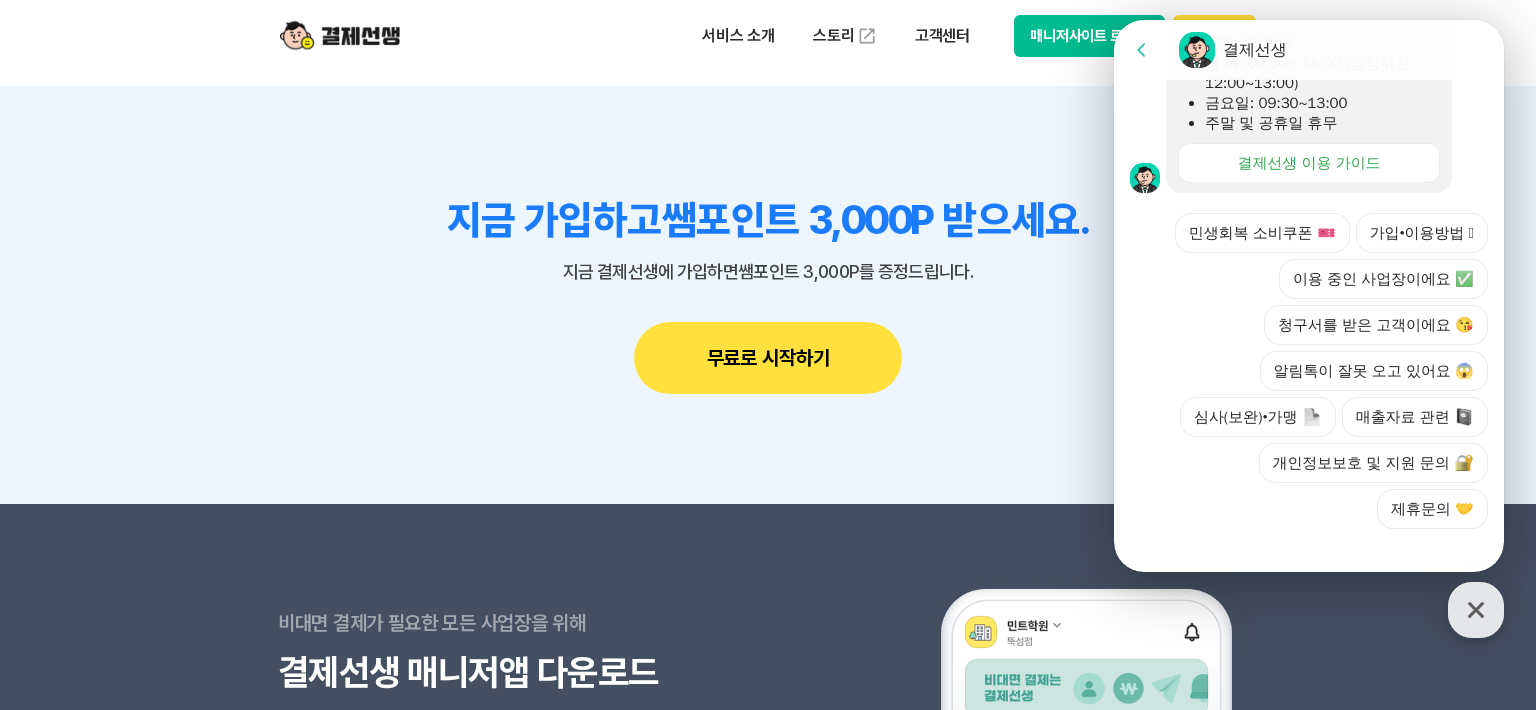 scroll, scrollTop: 700, scrollLeft: 0, axis: vertical 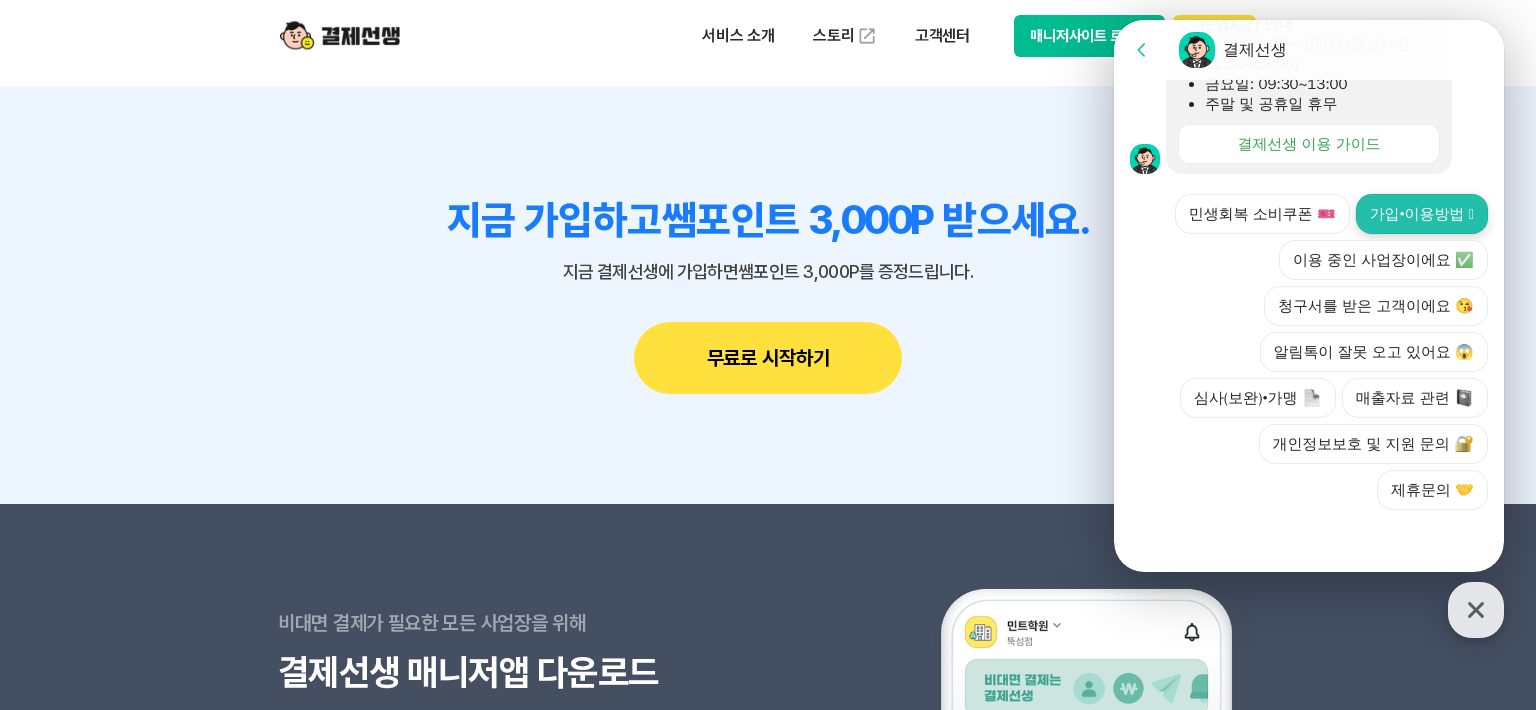 click on "가입•이용방법 🫶" at bounding box center [1422, 214] 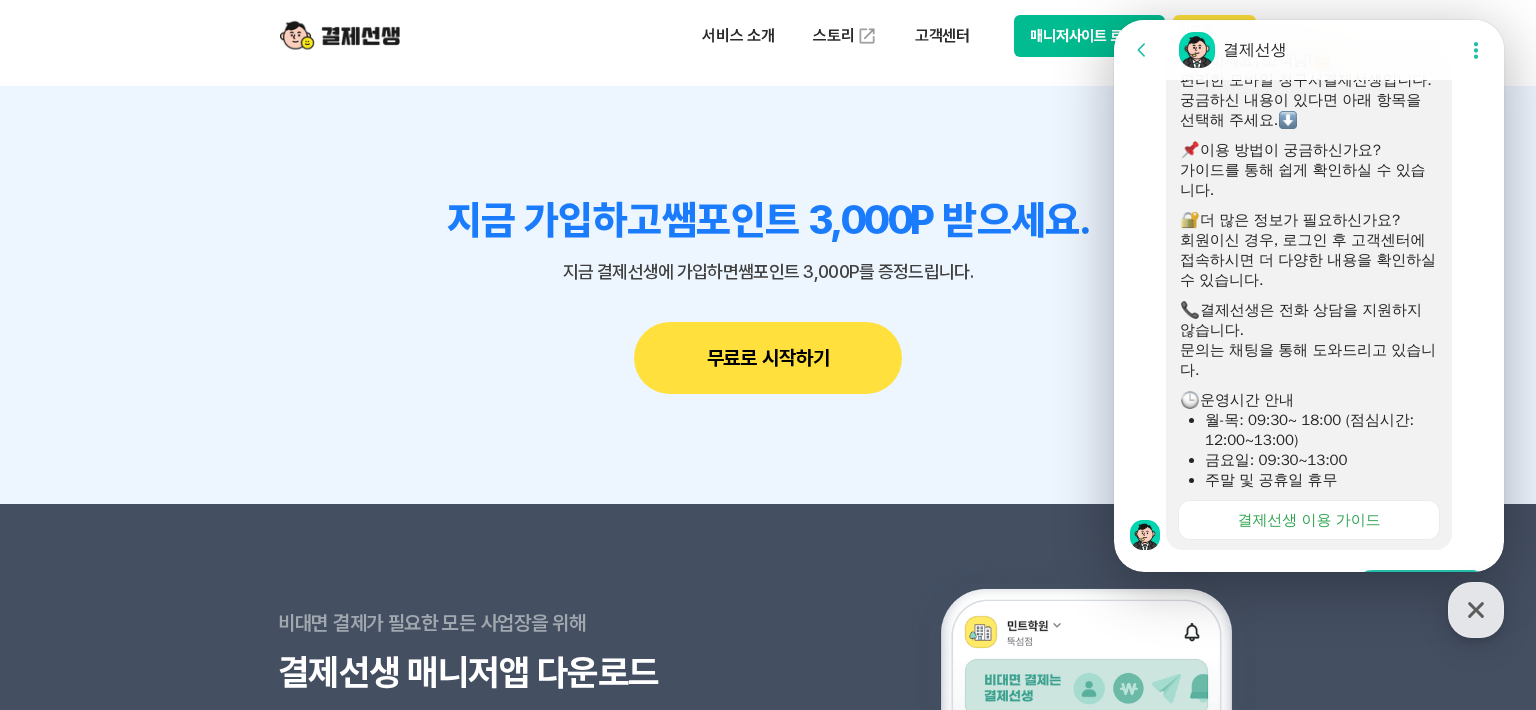 scroll, scrollTop: 420, scrollLeft: 0, axis: vertical 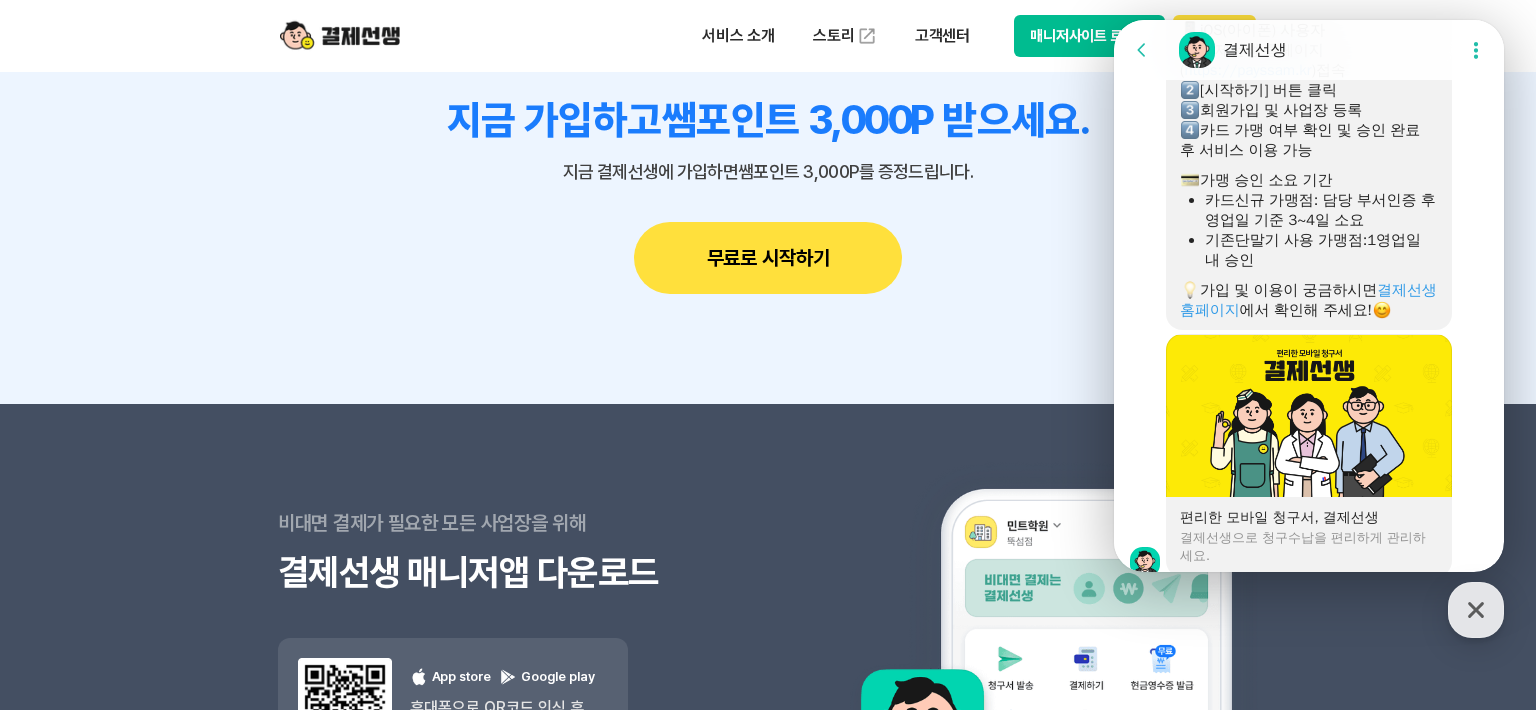 click at bounding box center (1309, 415) 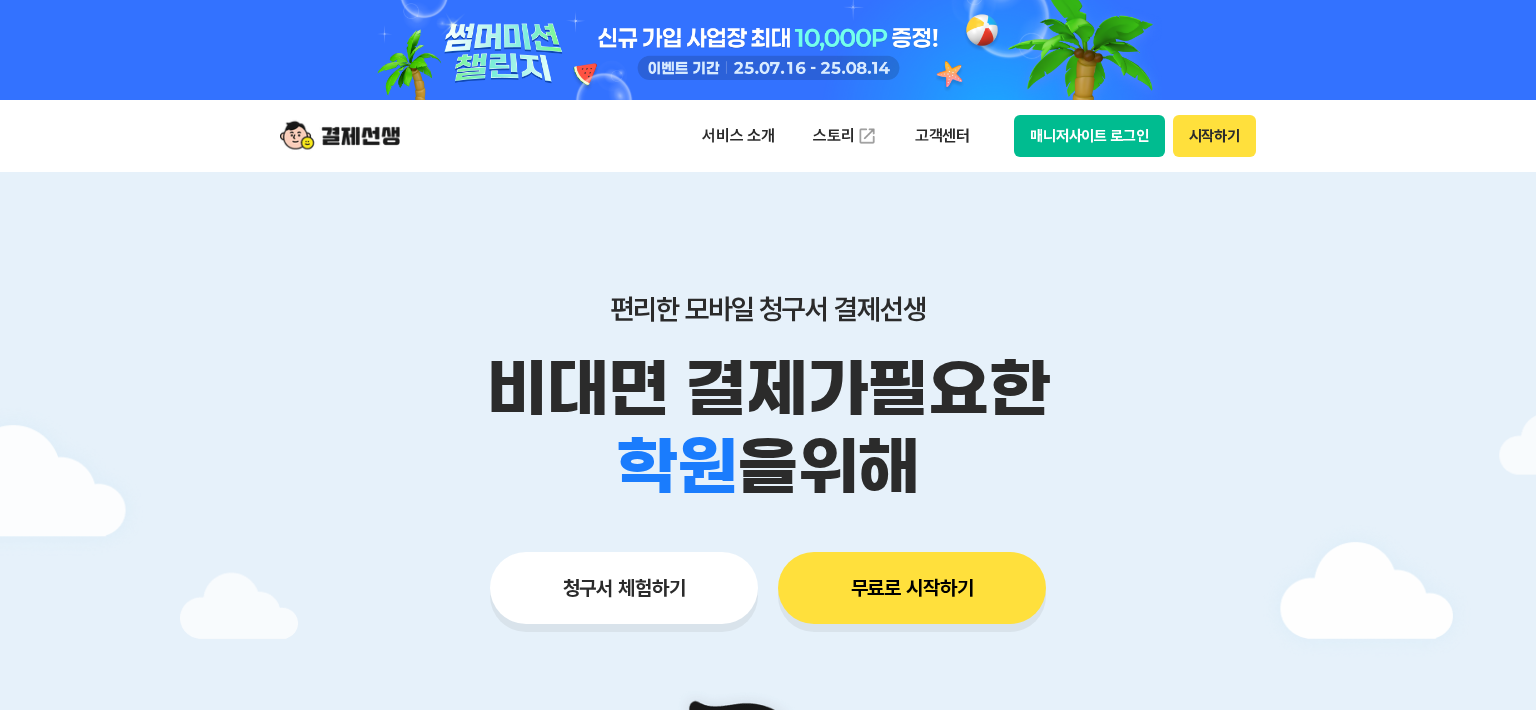 scroll, scrollTop: 1, scrollLeft: 0, axis: vertical 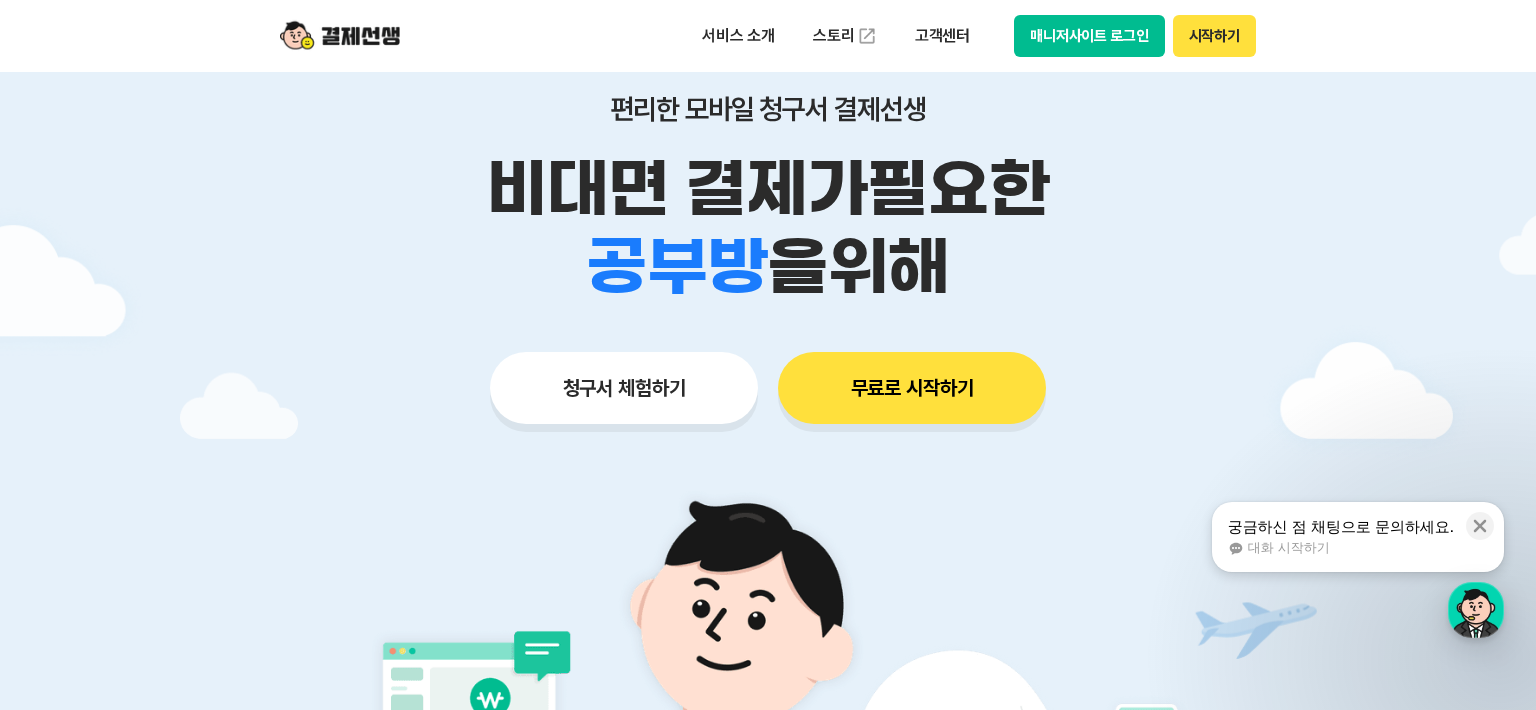 click on "청구서 체험하기" at bounding box center (624, 388) 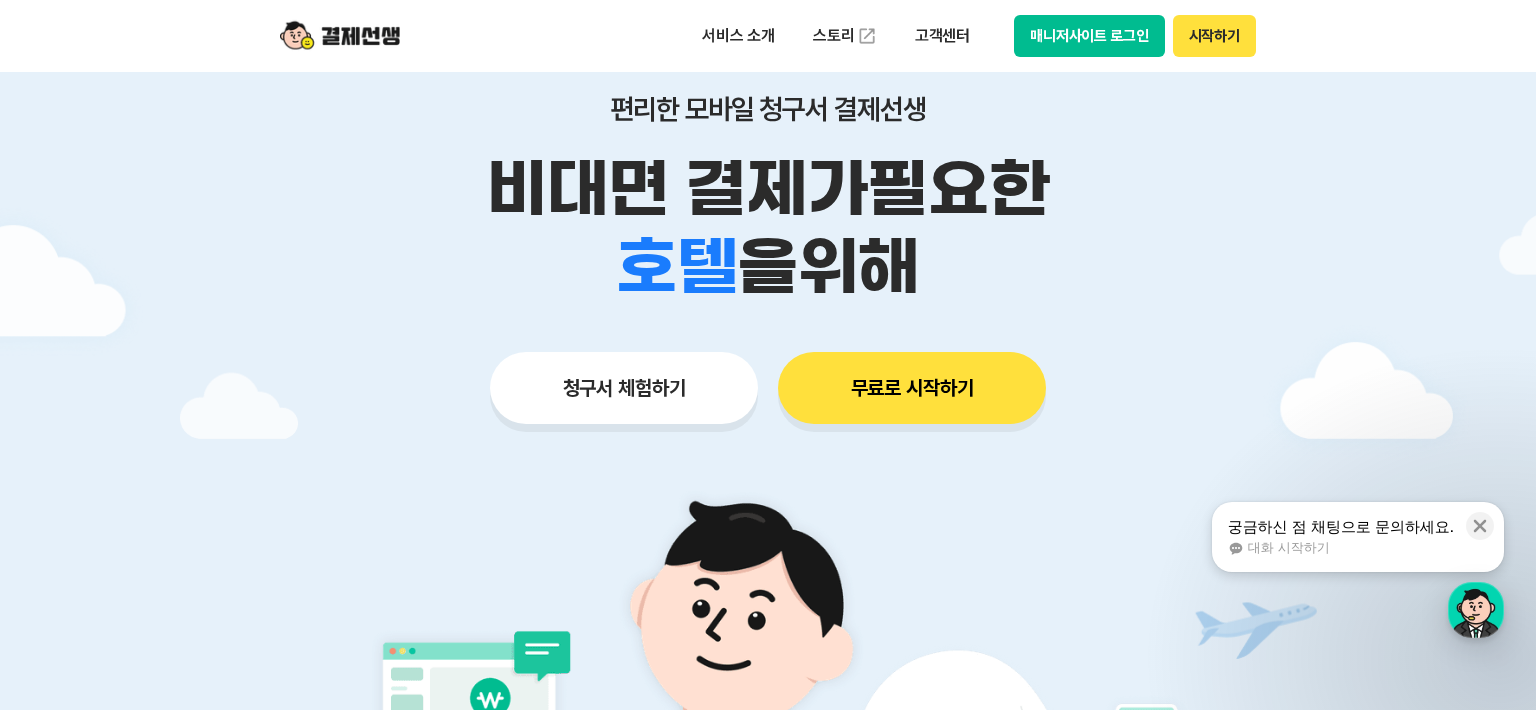 click on "청구서 체험하기" at bounding box center (624, 388) 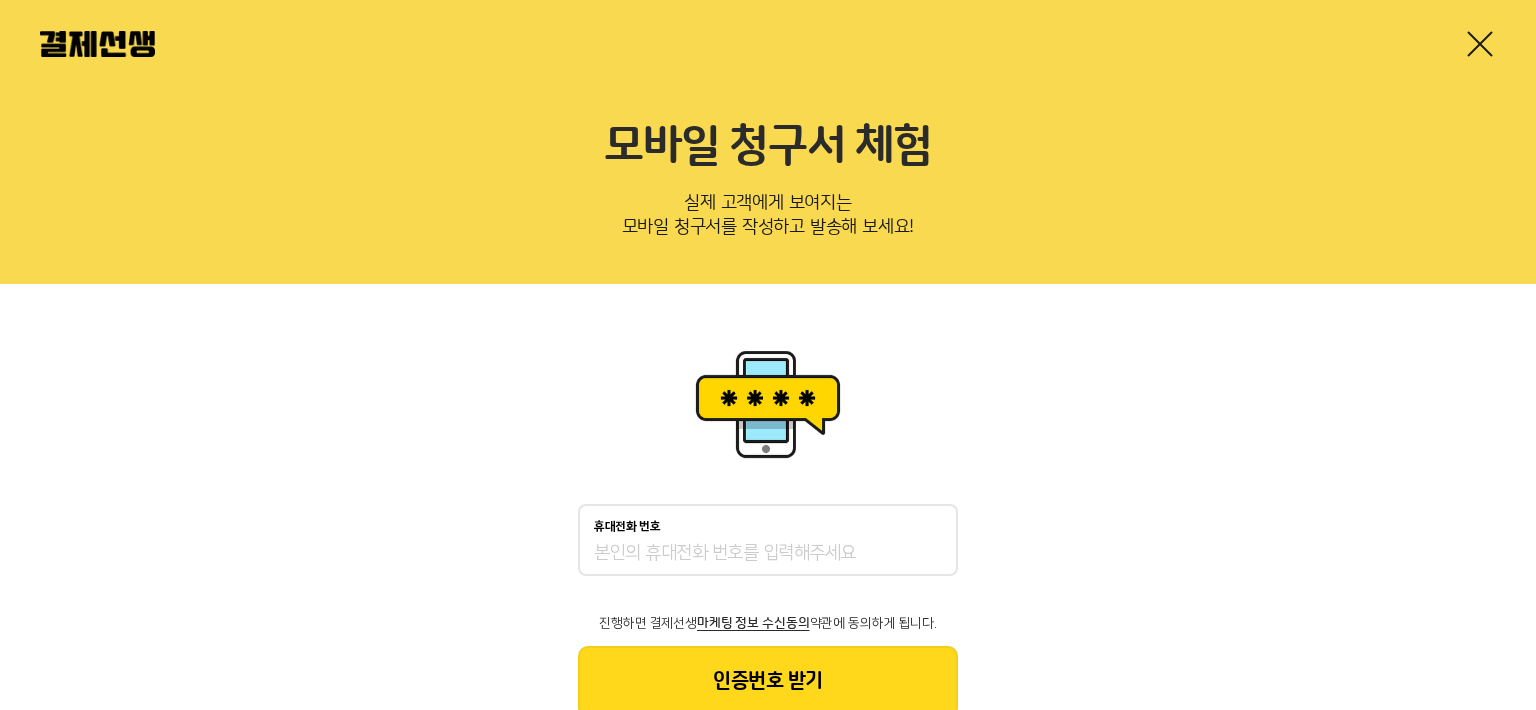 scroll, scrollTop: 0, scrollLeft: 0, axis: both 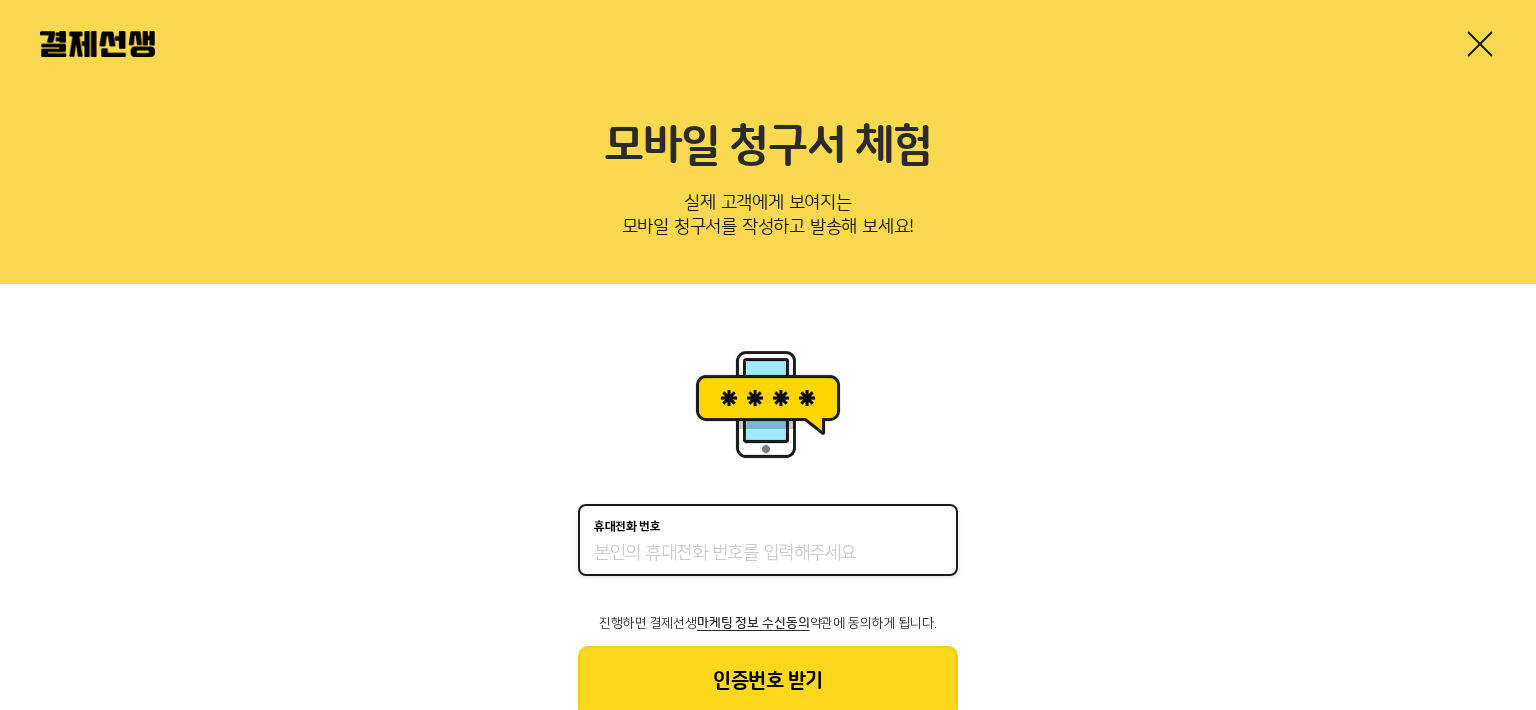 click on "휴대전화 번호" at bounding box center [768, 554] 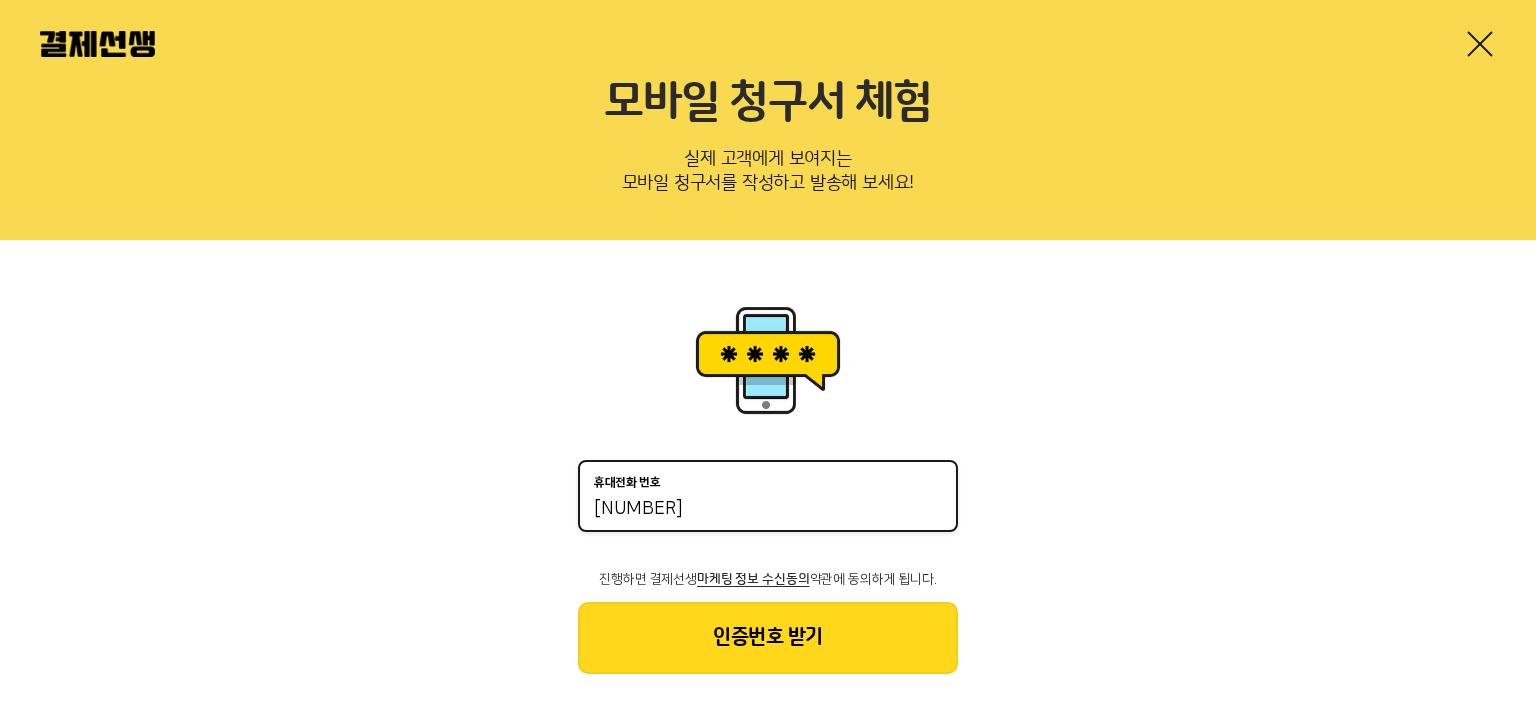 scroll, scrollTop: 68, scrollLeft: 0, axis: vertical 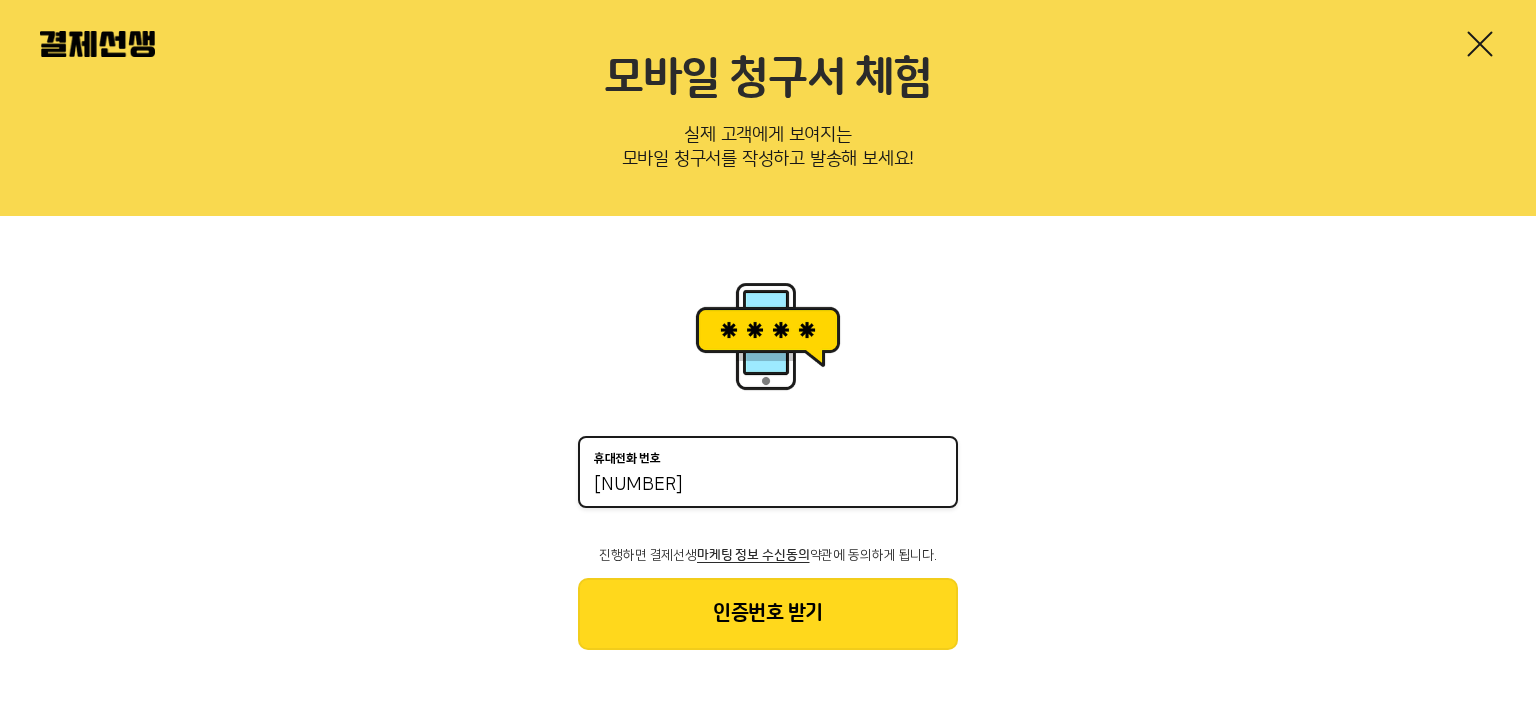 type on "01028407862" 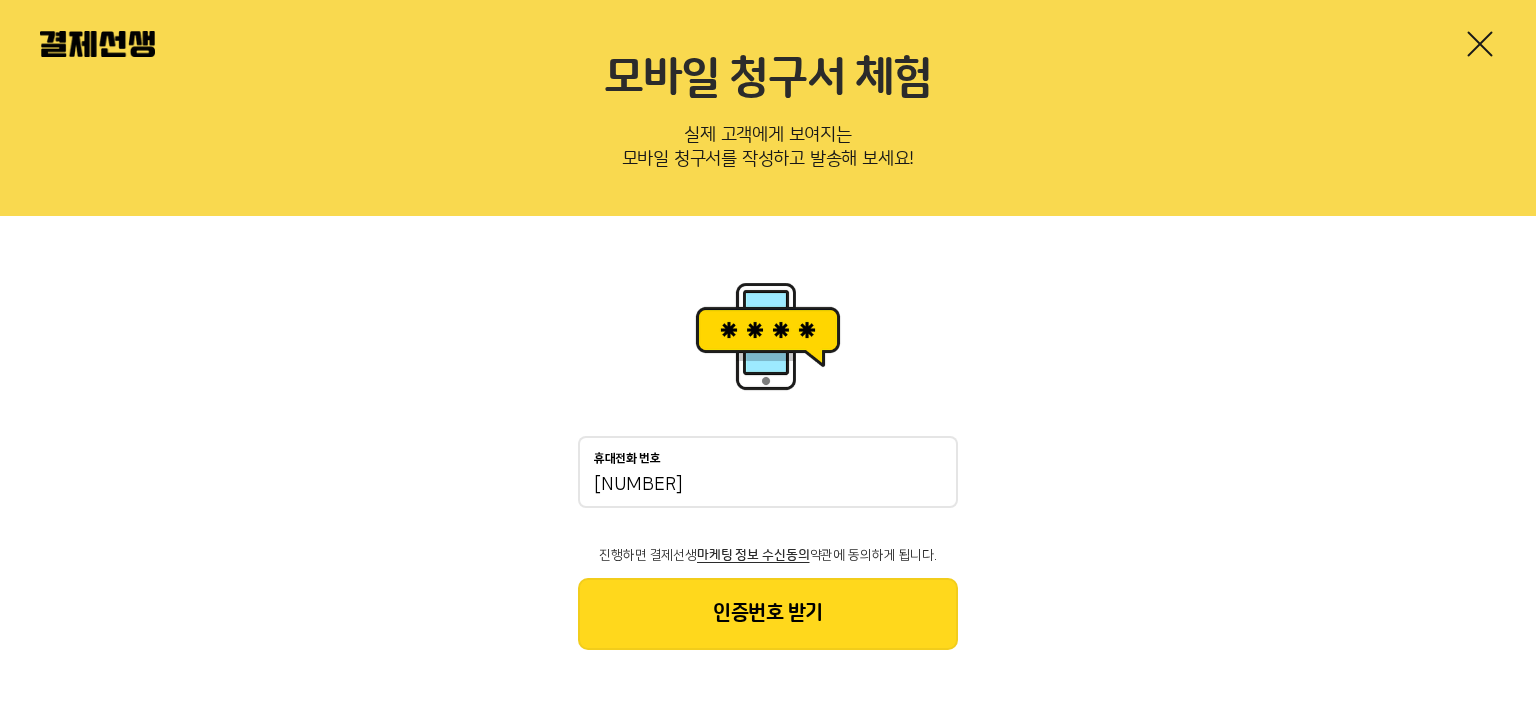 click on "인증번호 받기" at bounding box center [768, 614] 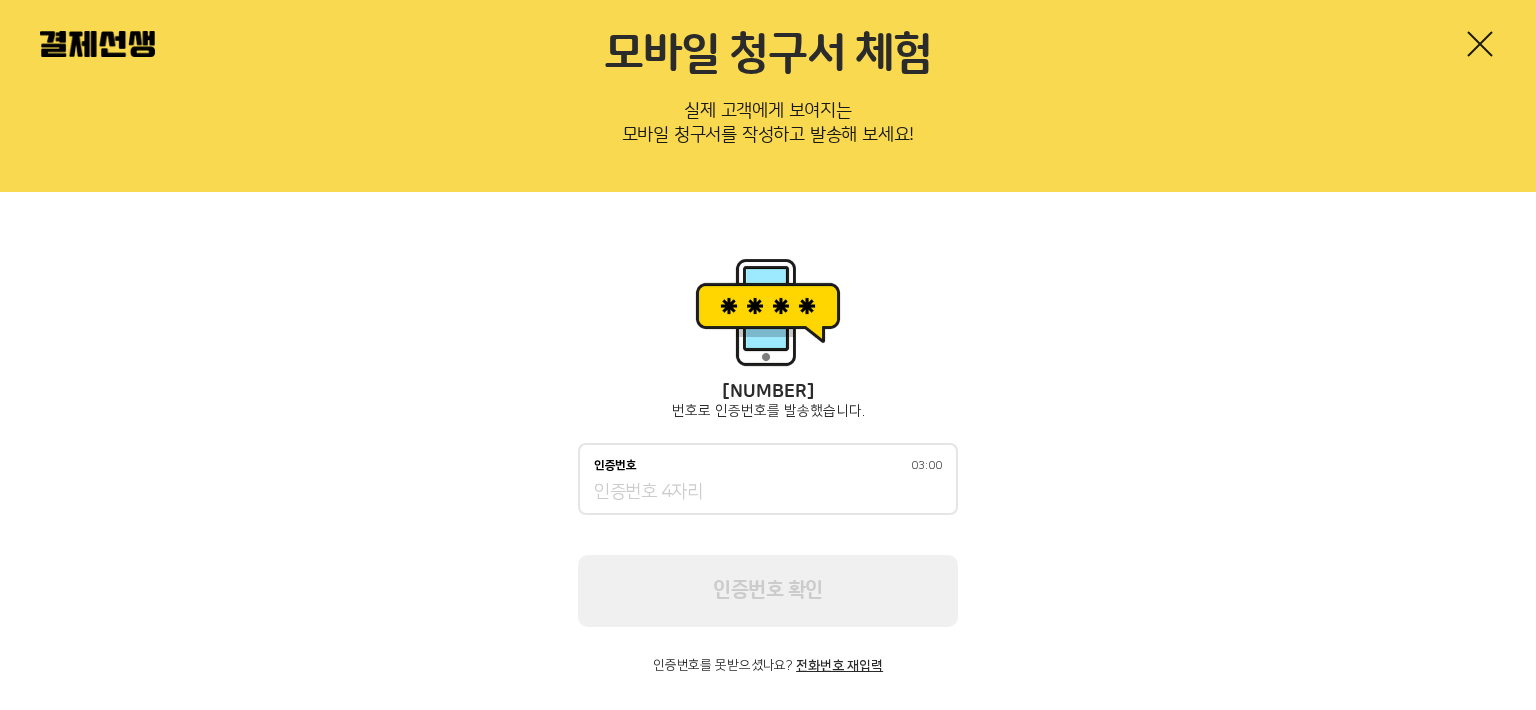 scroll, scrollTop: 115, scrollLeft: 0, axis: vertical 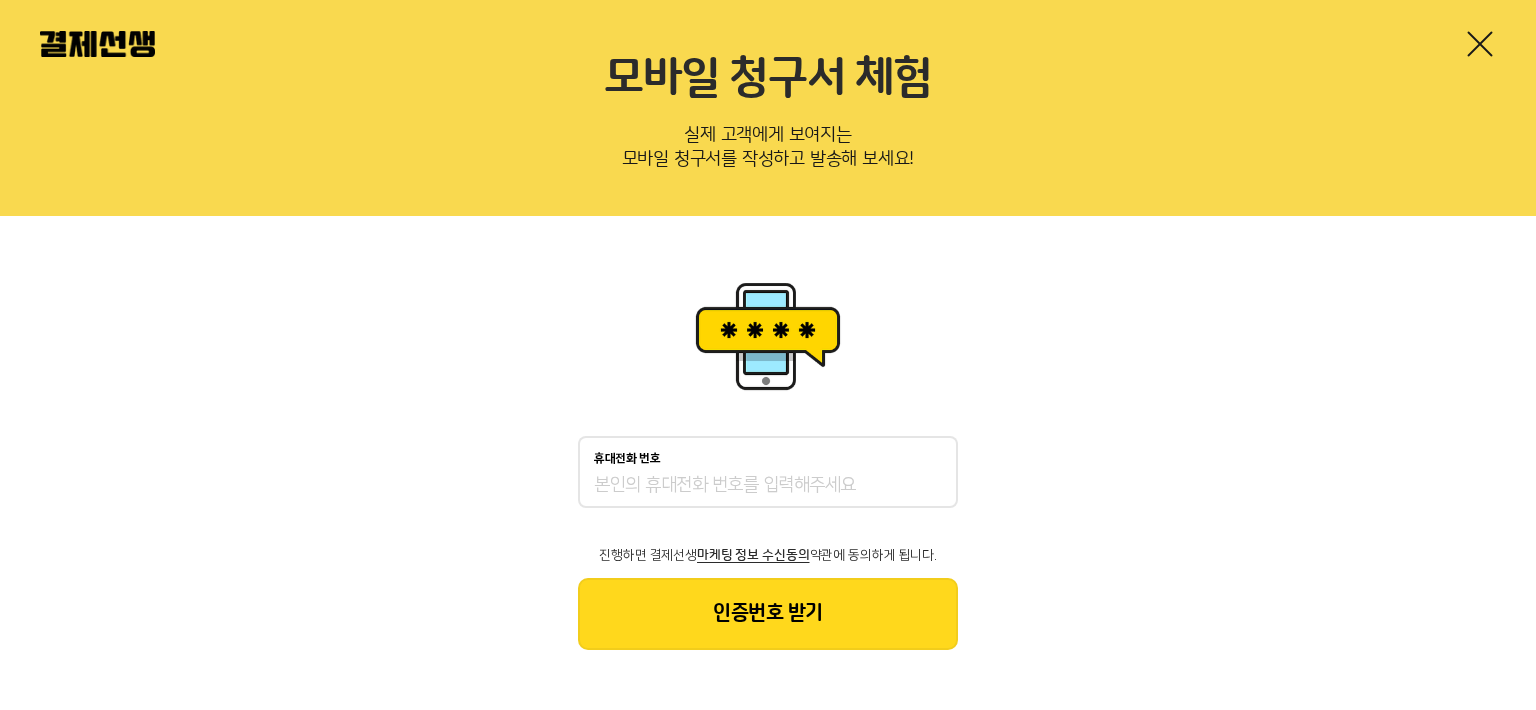 click on "[PHONE] [NAME] [NAME] [NAME]" at bounding box center (768, 543) 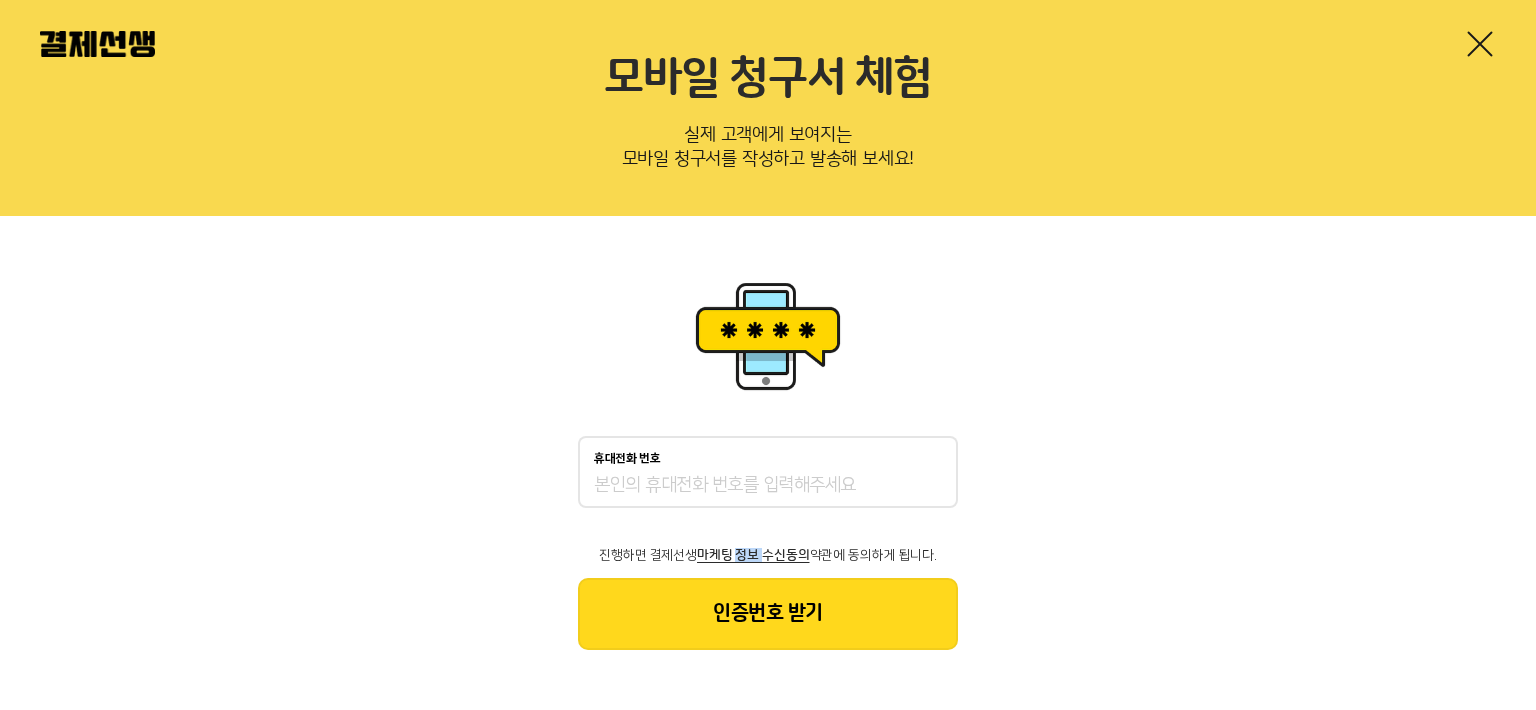 click on "[PHONE] [NAME] [NAME] [NAME]" at bounding box center [768, 543] 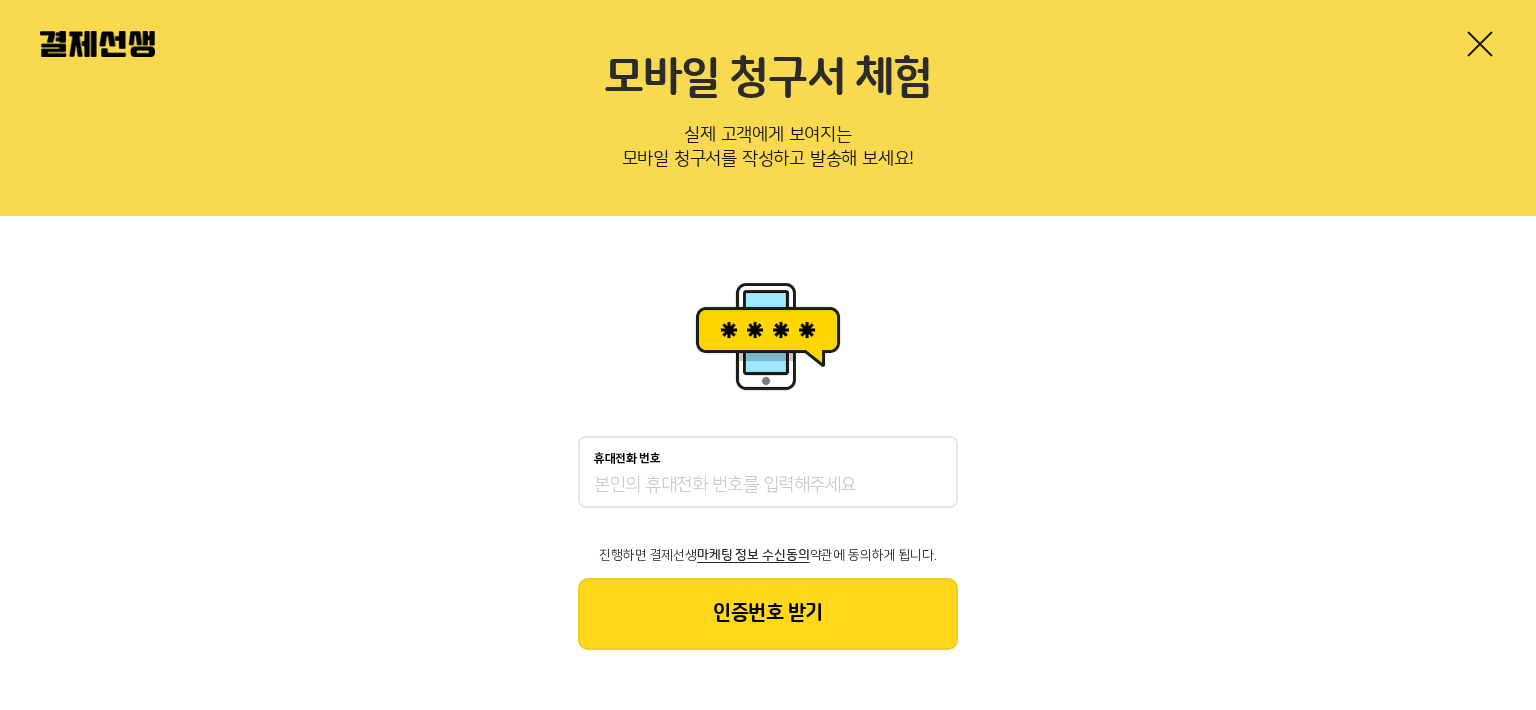 click on "마케팅 정보 수신동의" at bounding box center (753, 555) 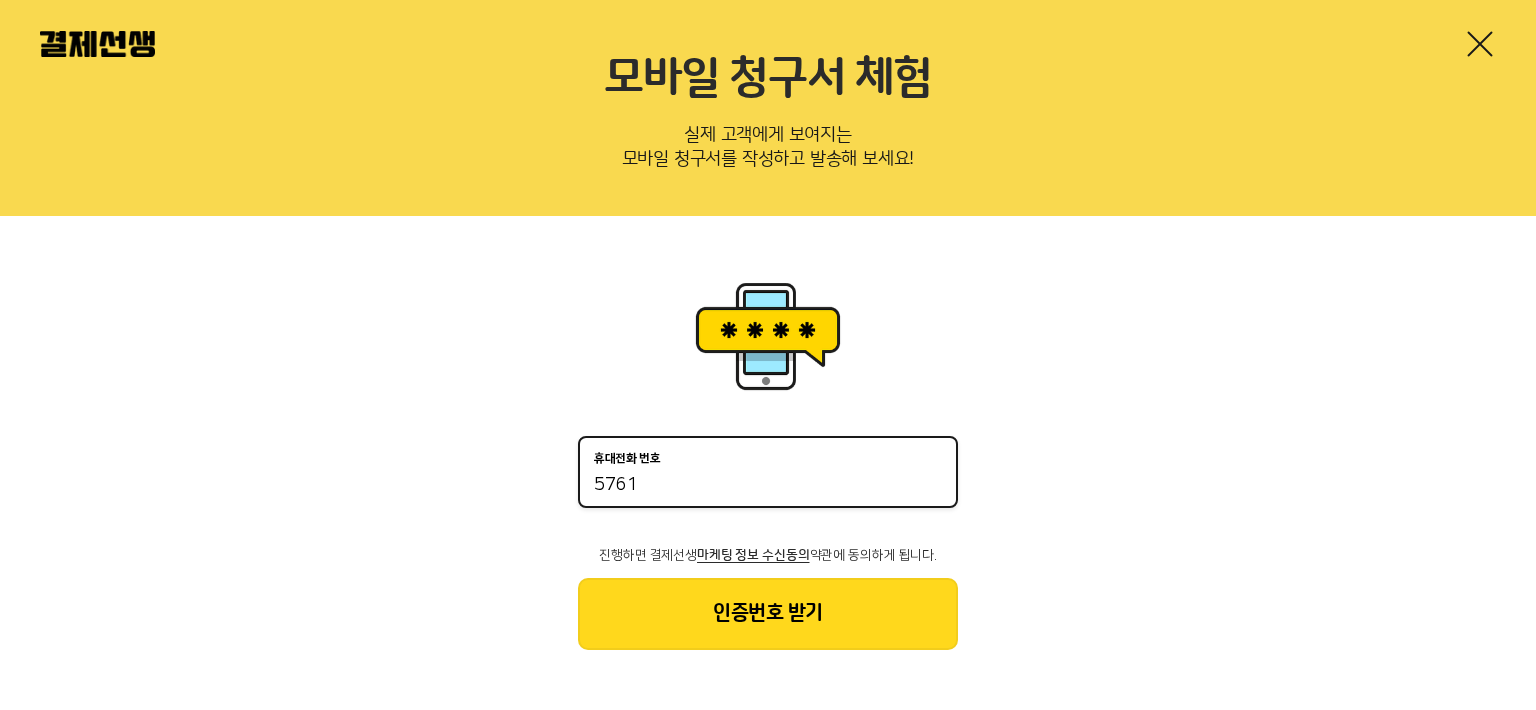 click on "5761" at bounding box center (768, 486) 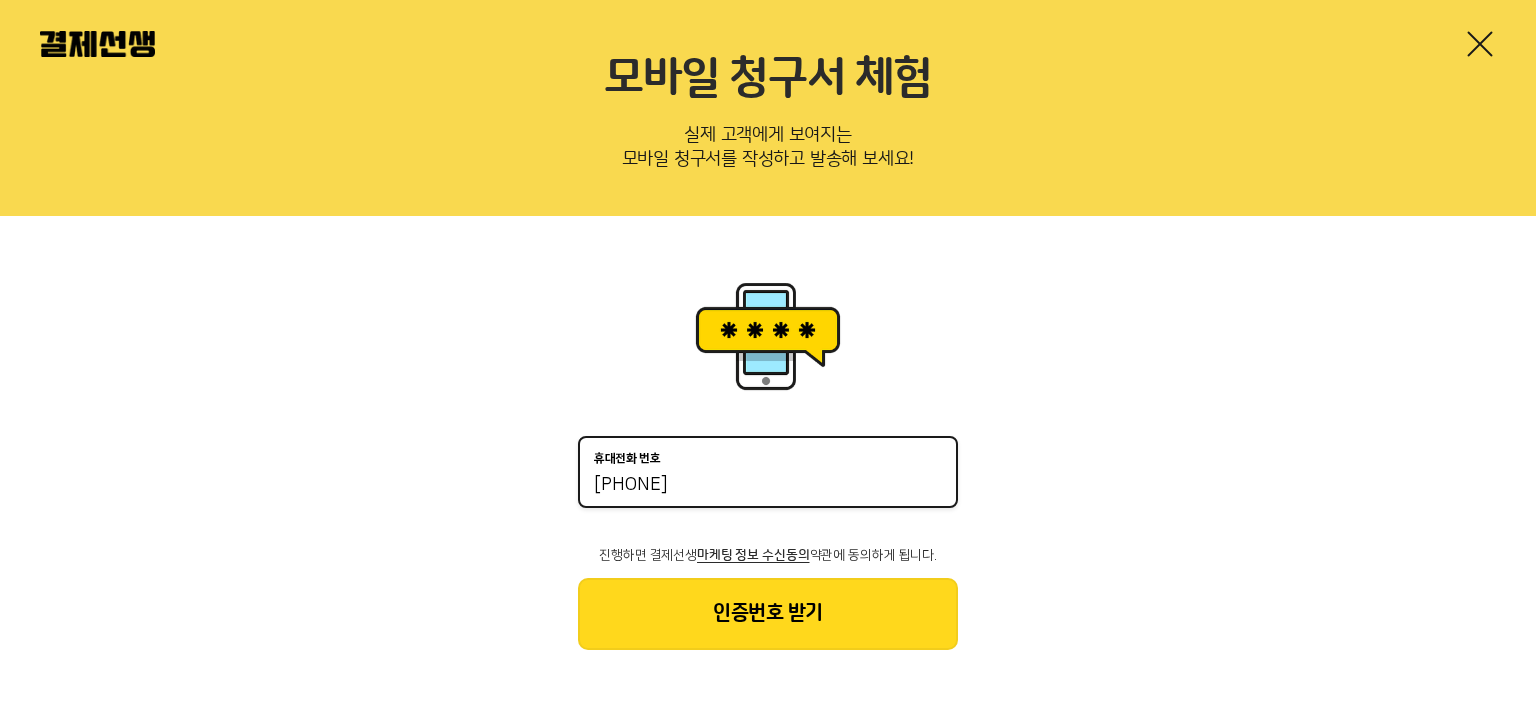 type on "[PHONE]" 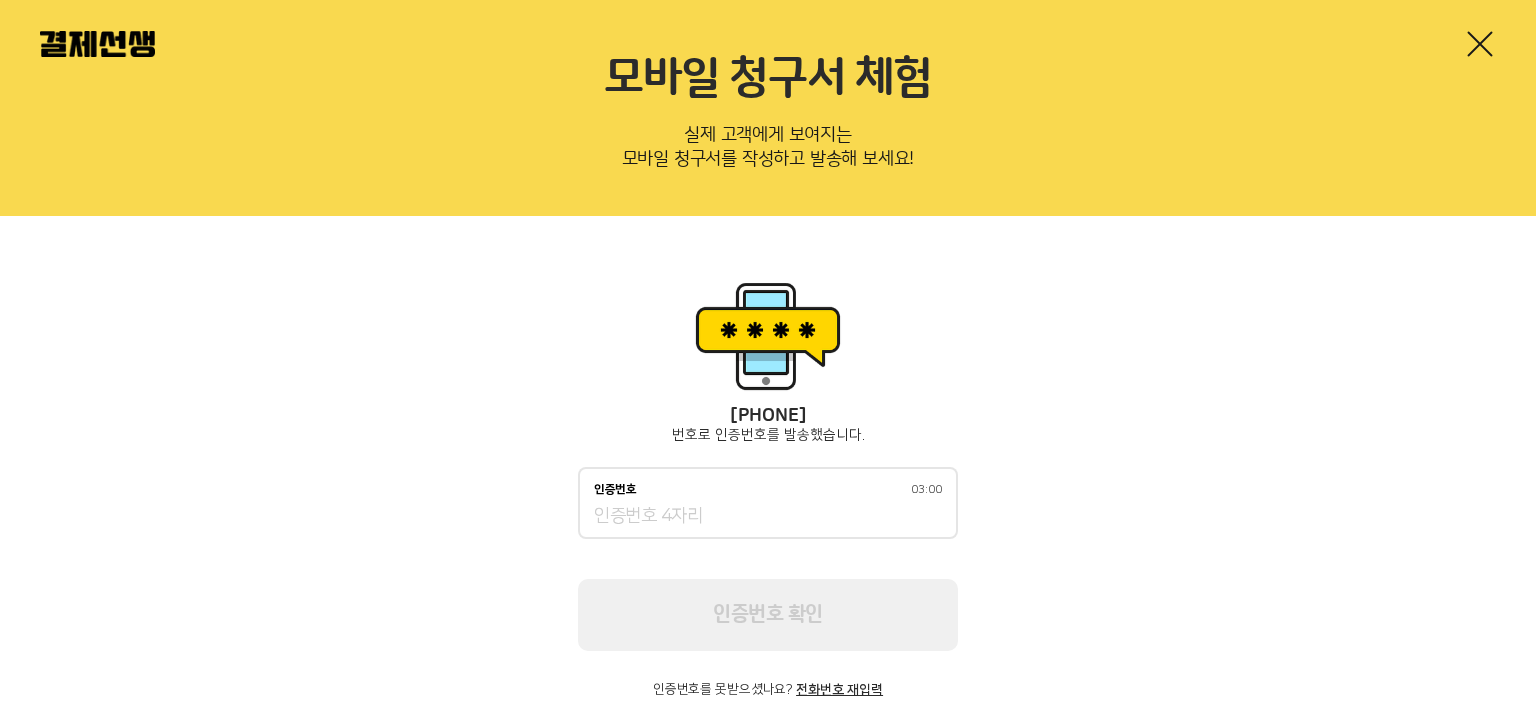 click on "인증번호 03:00" at bounding box center (768, 517) 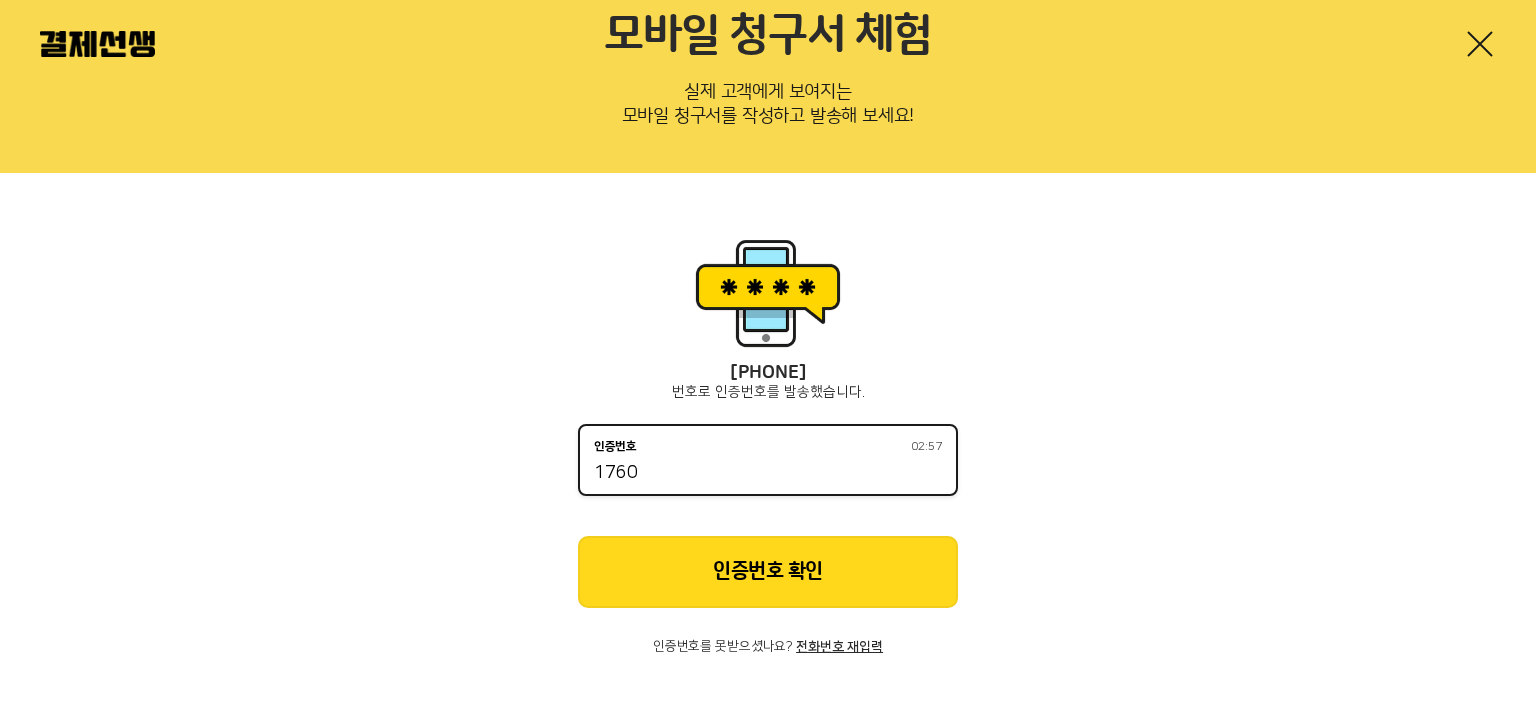 scroll, scrollTop: 115, scrollLeft: 0, axis: vertical 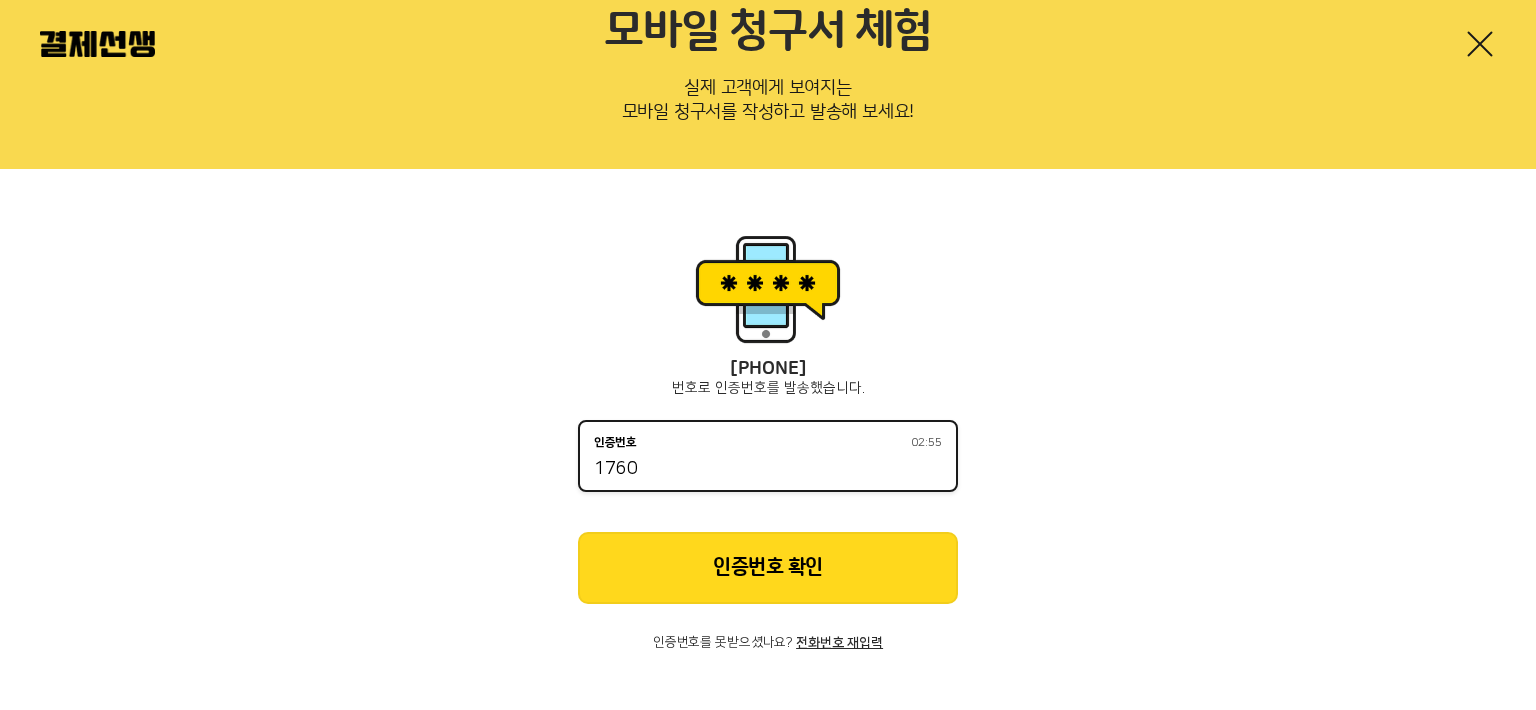 type on "1760" 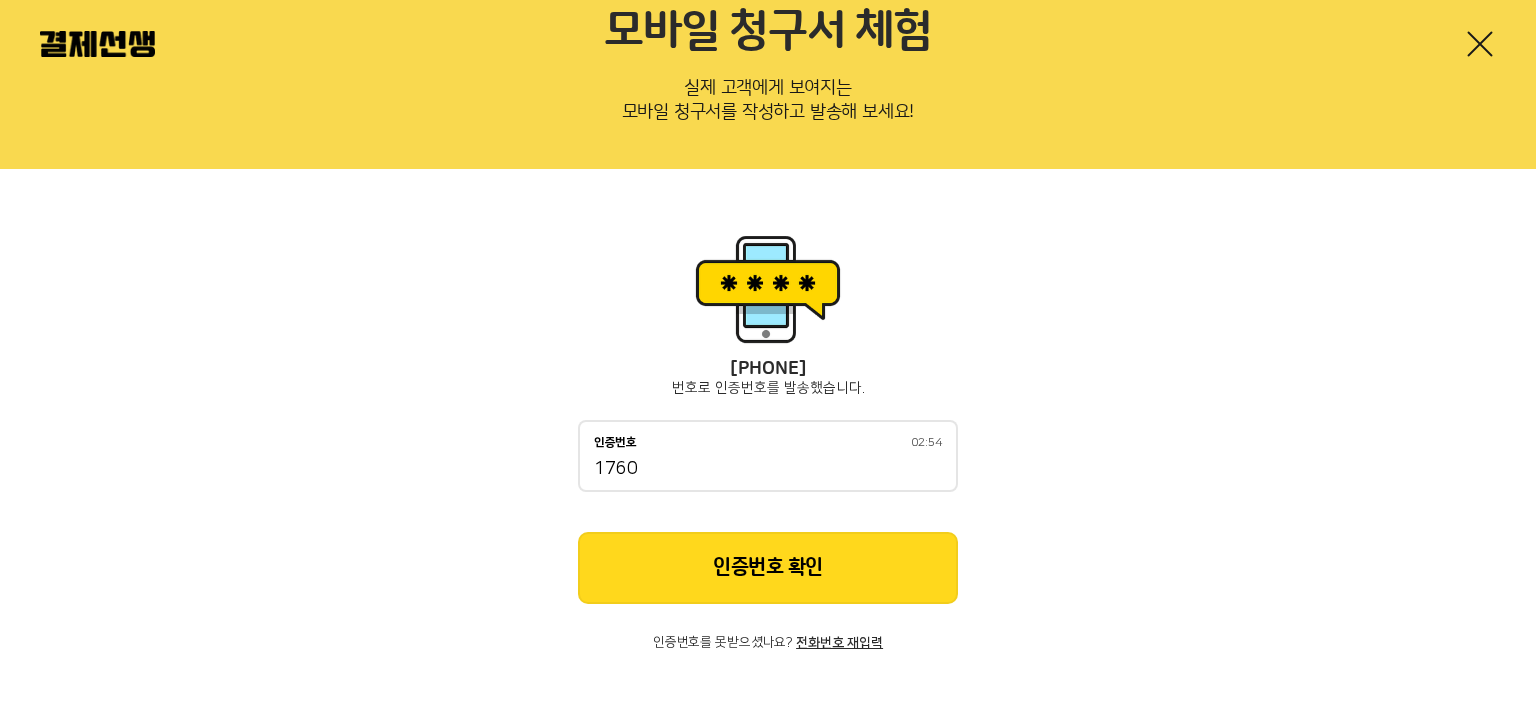 drag, startPoint x: 904, startPoint y: 583, endPoint x: 1123, endPoint y: 575, distance: 219.14607 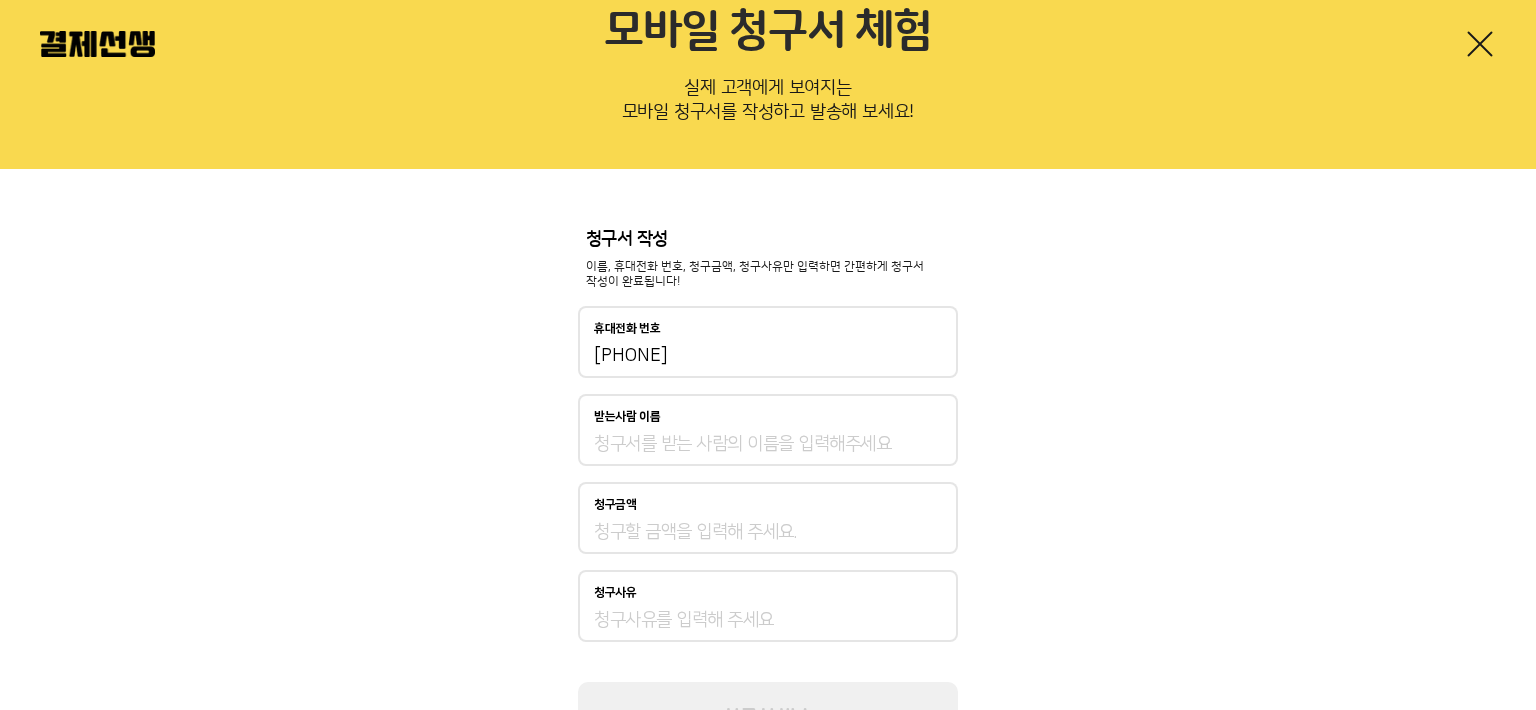scroll, scrollTop: 0, scrollLeft: 0, axis: both 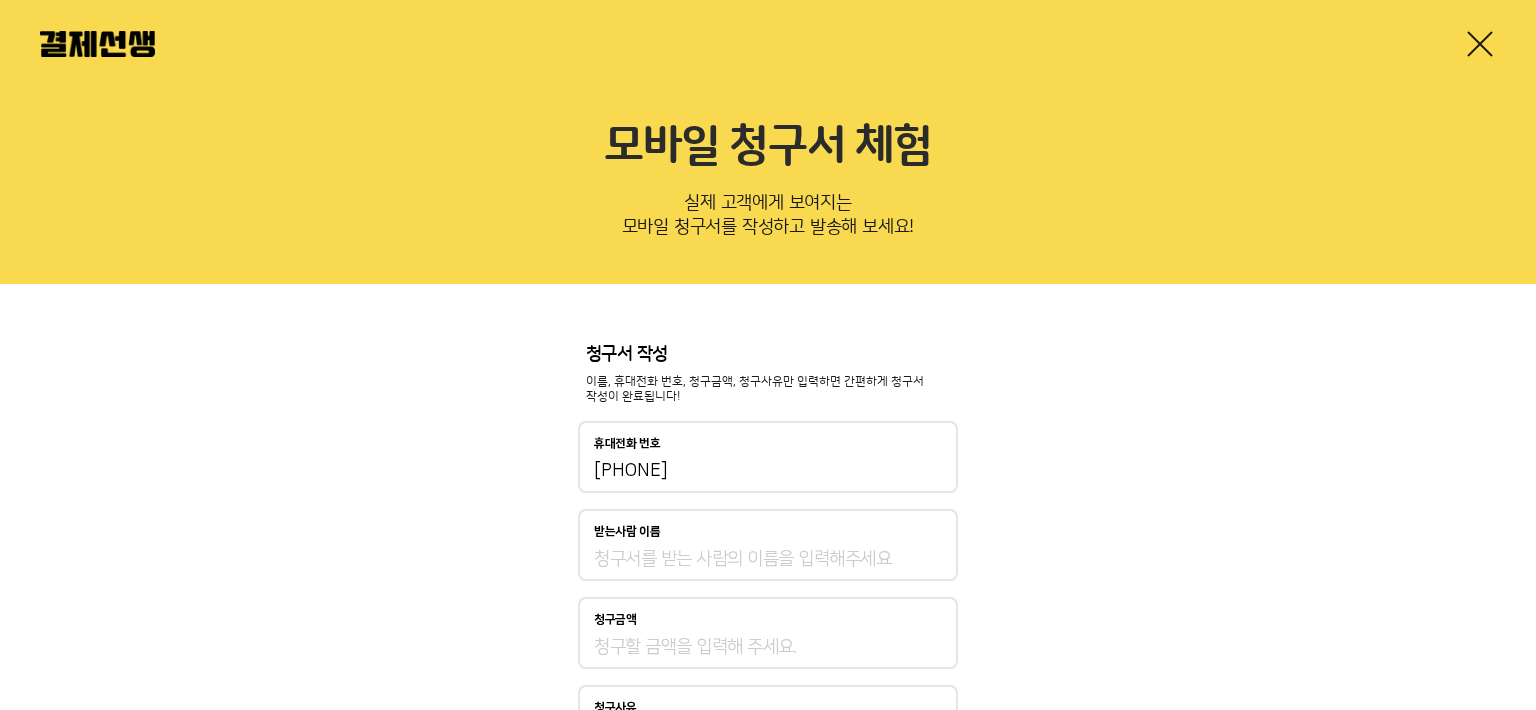 click on "받는사람 이름" at bounding box center (768, 532) 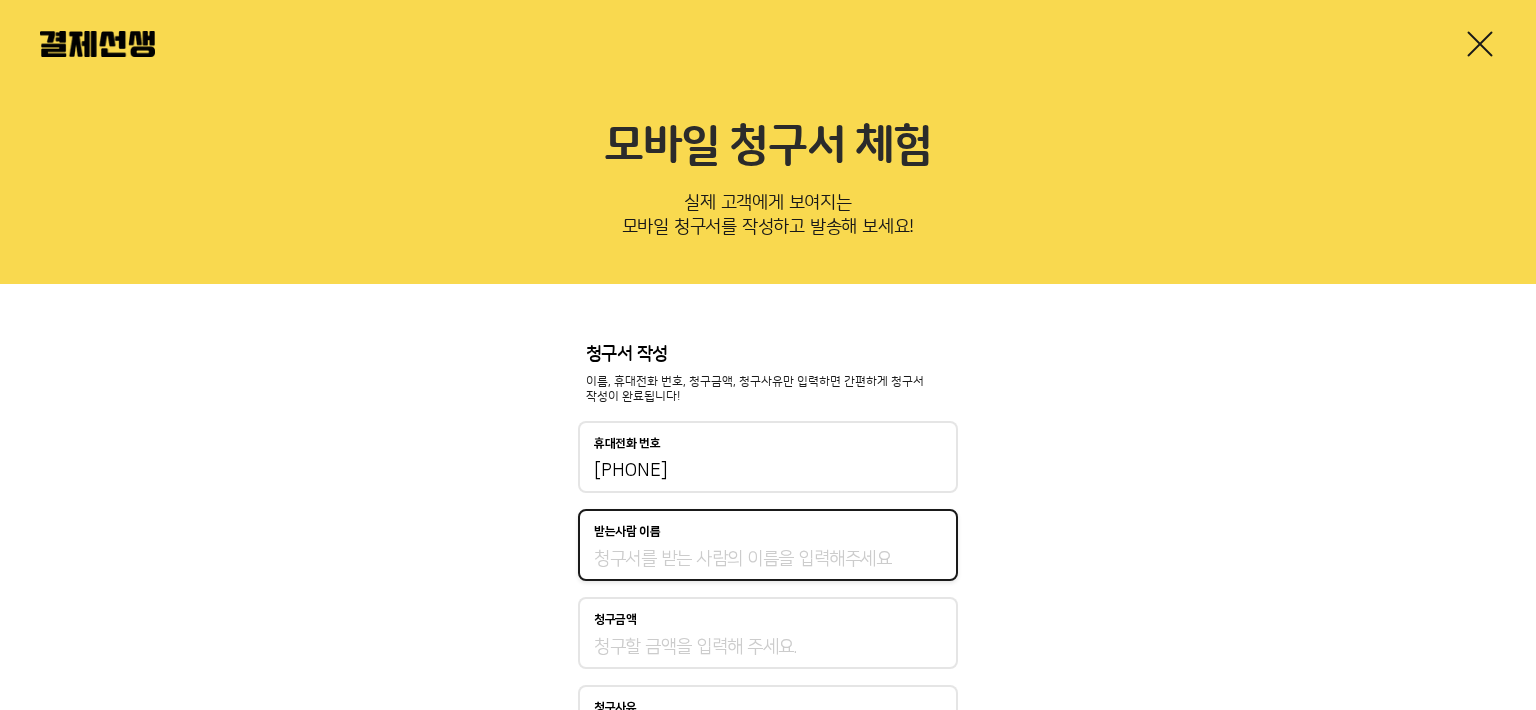 click on "받는사람 이름" at bounding box center (768, 545) 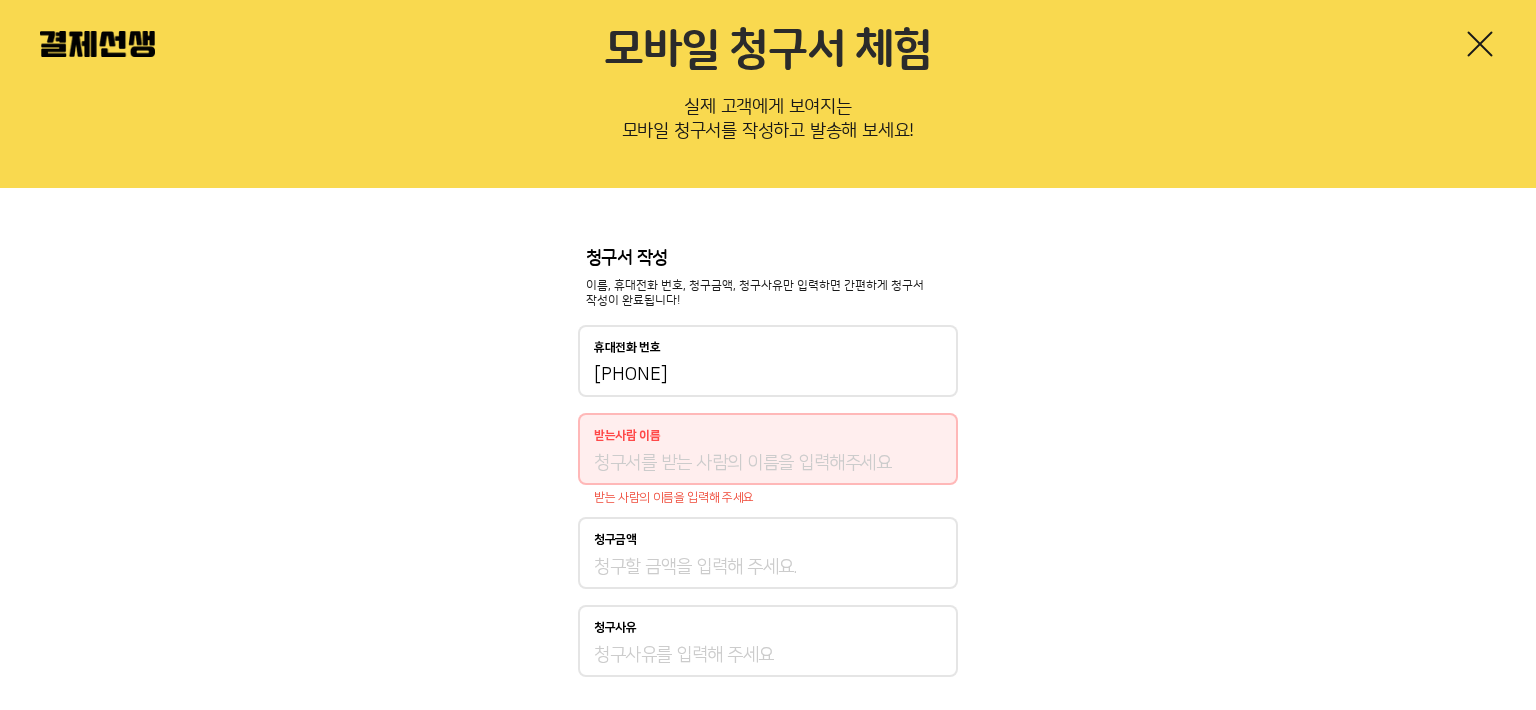 scroll, scrollTop: 200, scrollLeft: 0, axis: vertical 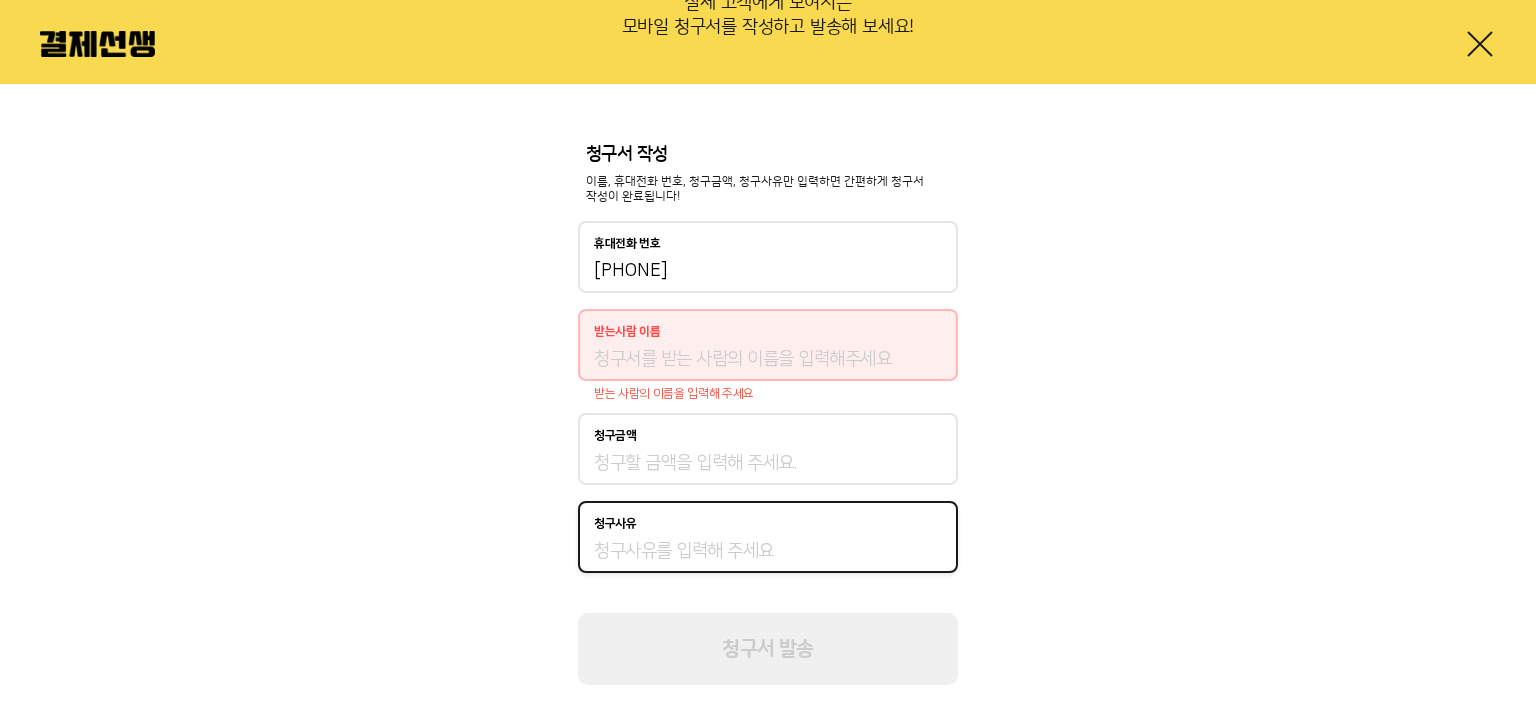drag, startPoint x: 775, startPoint y: 544, endPoint x: 820, endPoint y: 410, distance: 141.35417 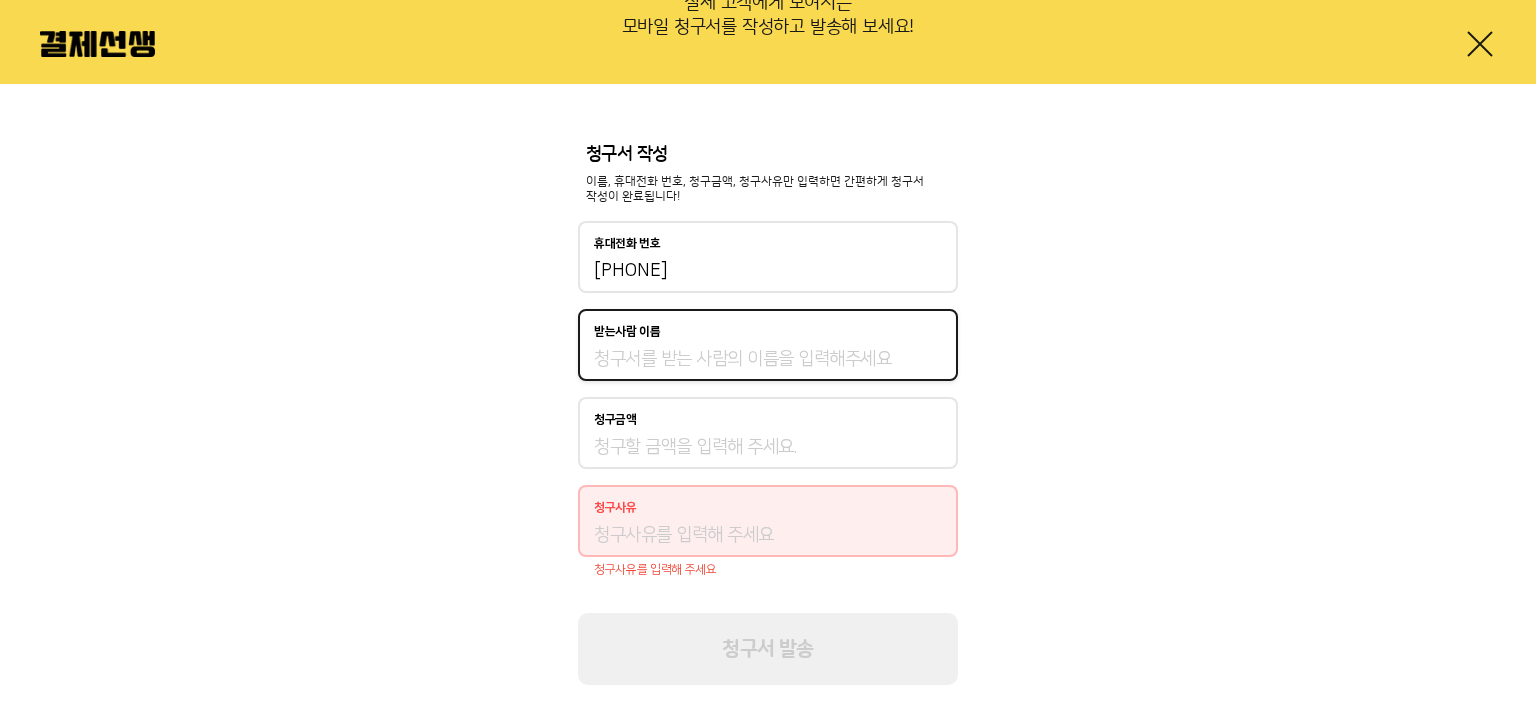 click on "받는사람 이름" at bounding box center (768, 359) 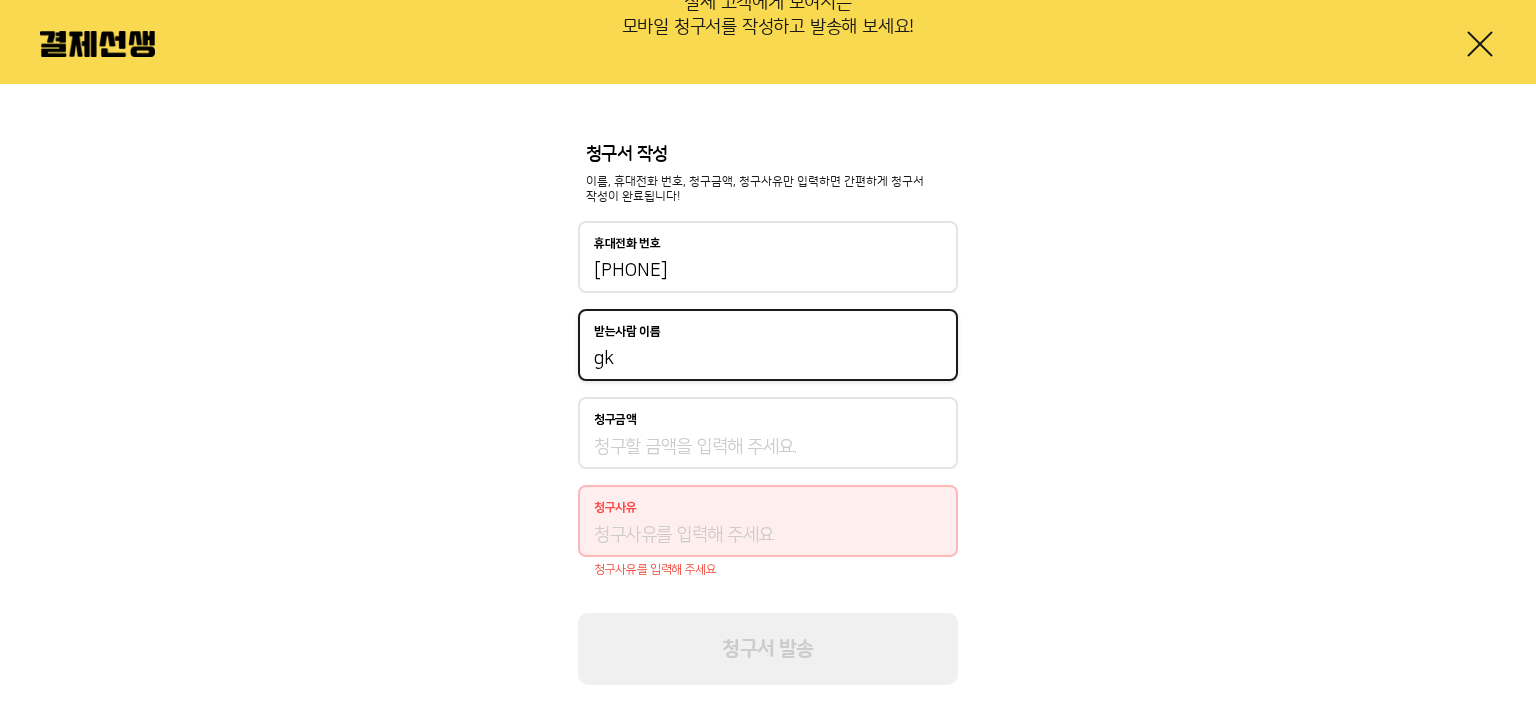 type on "g" 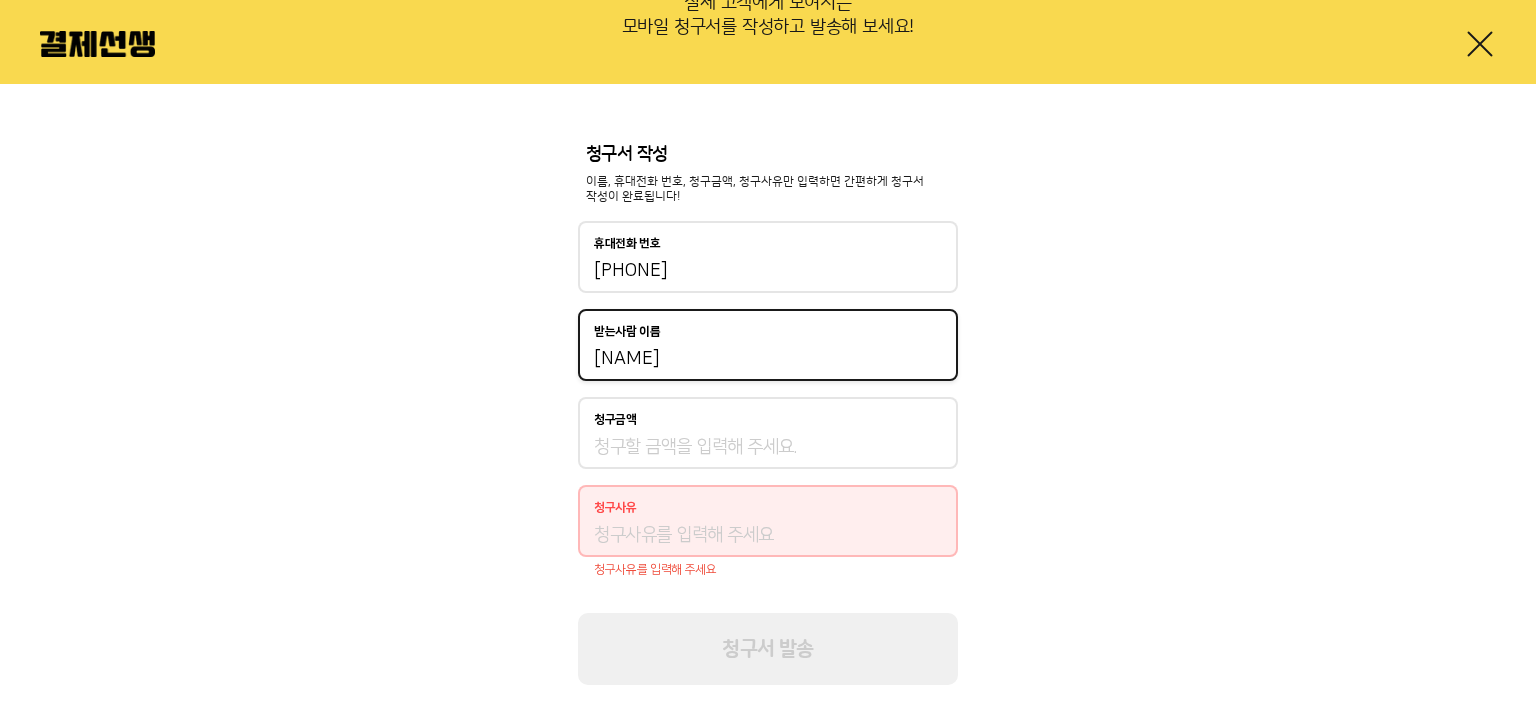 type on "[NAME]" 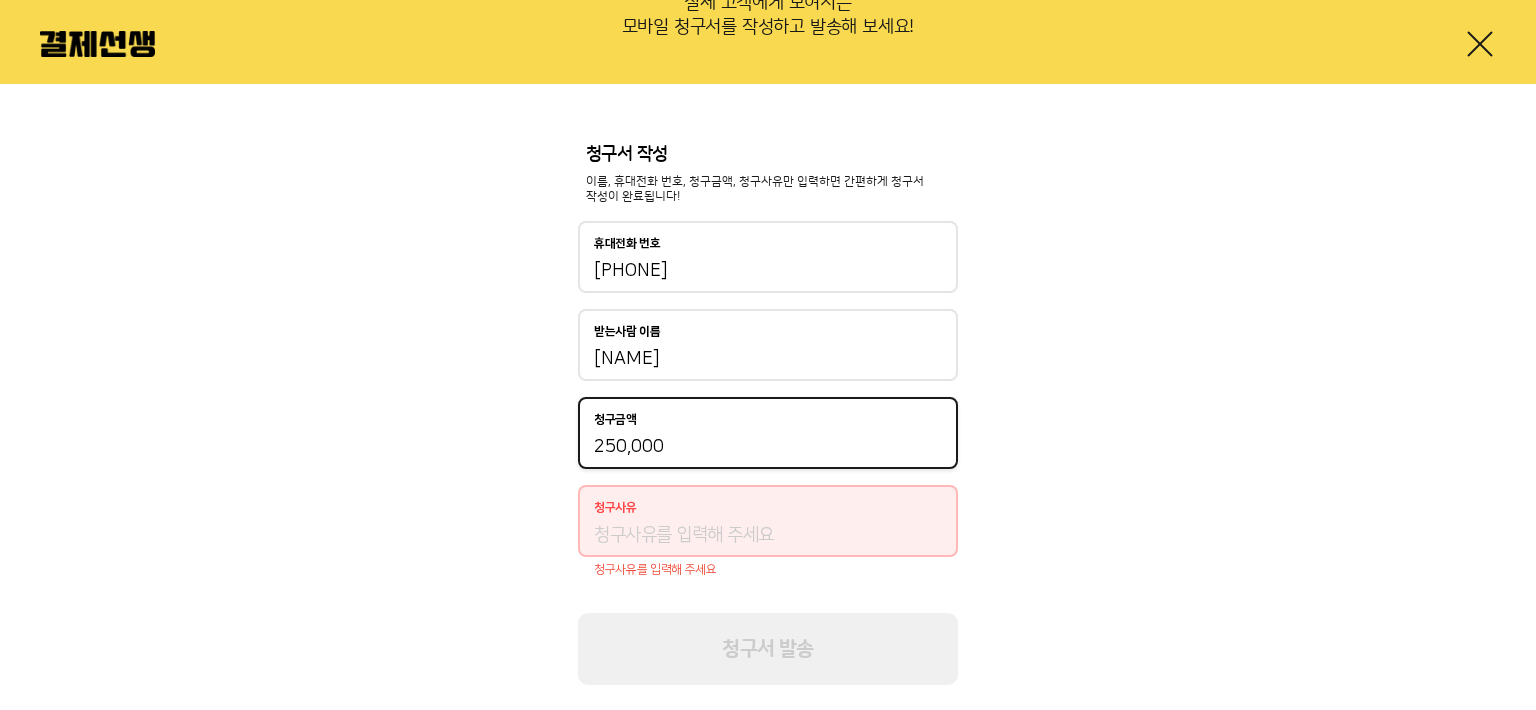 type on "250,000" 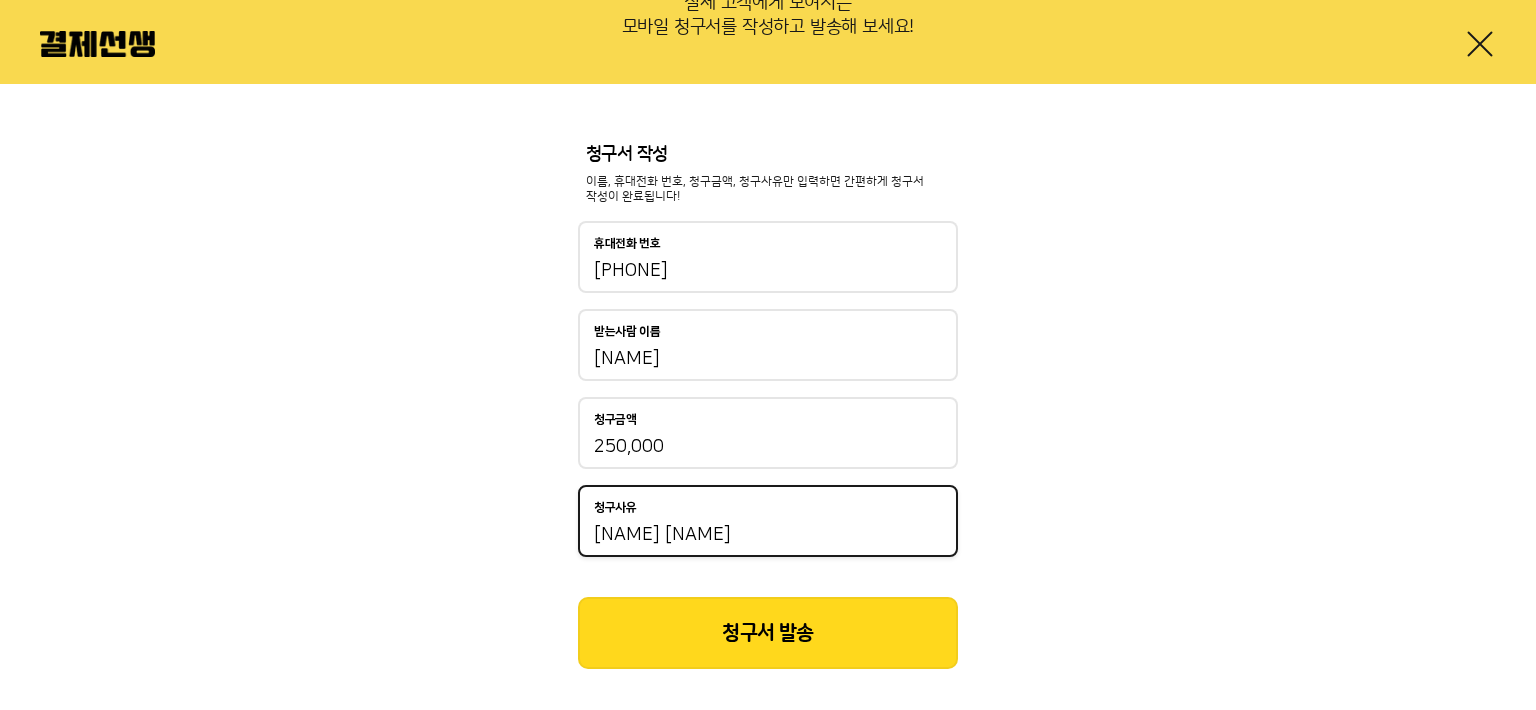 type on "[NAME] [NAME]" 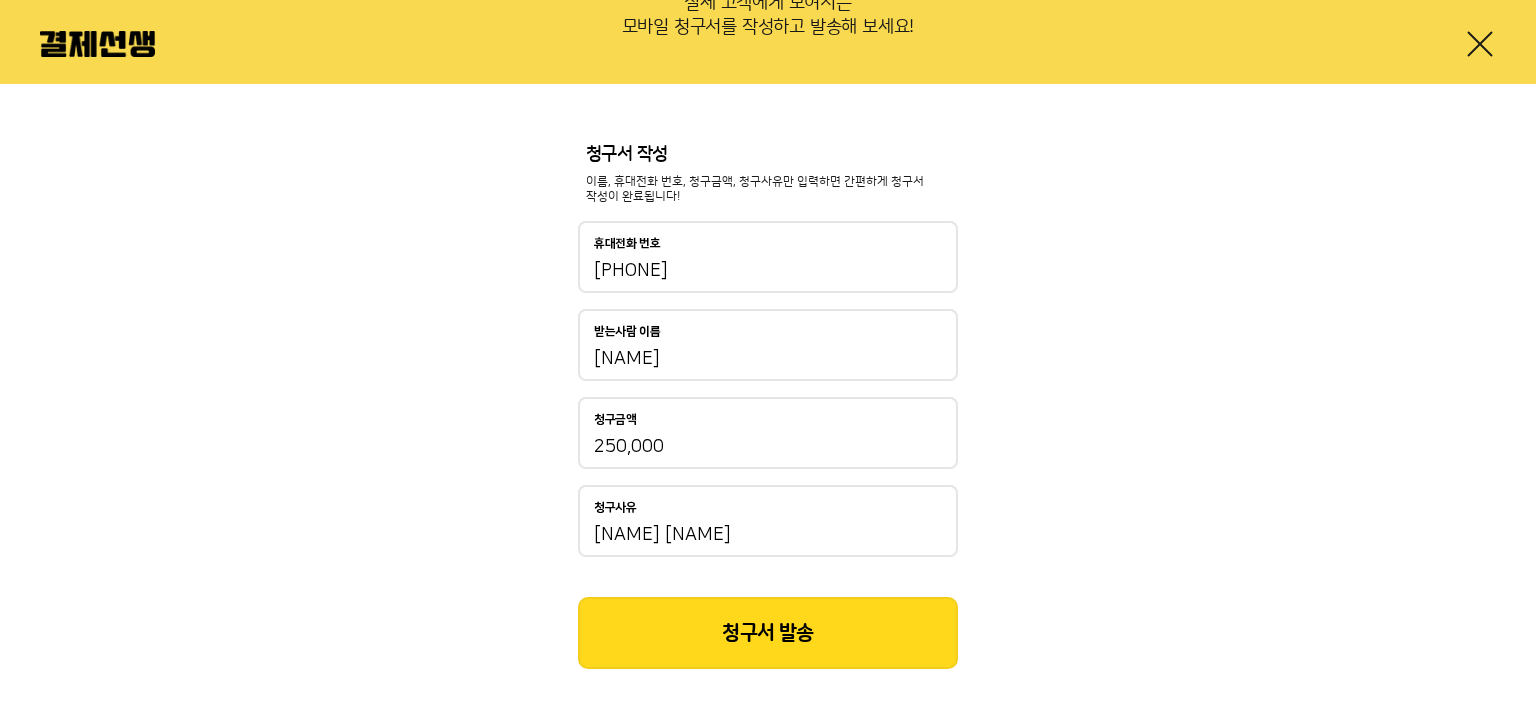 click on "청구서 발송" at bounding box center [768, 633] 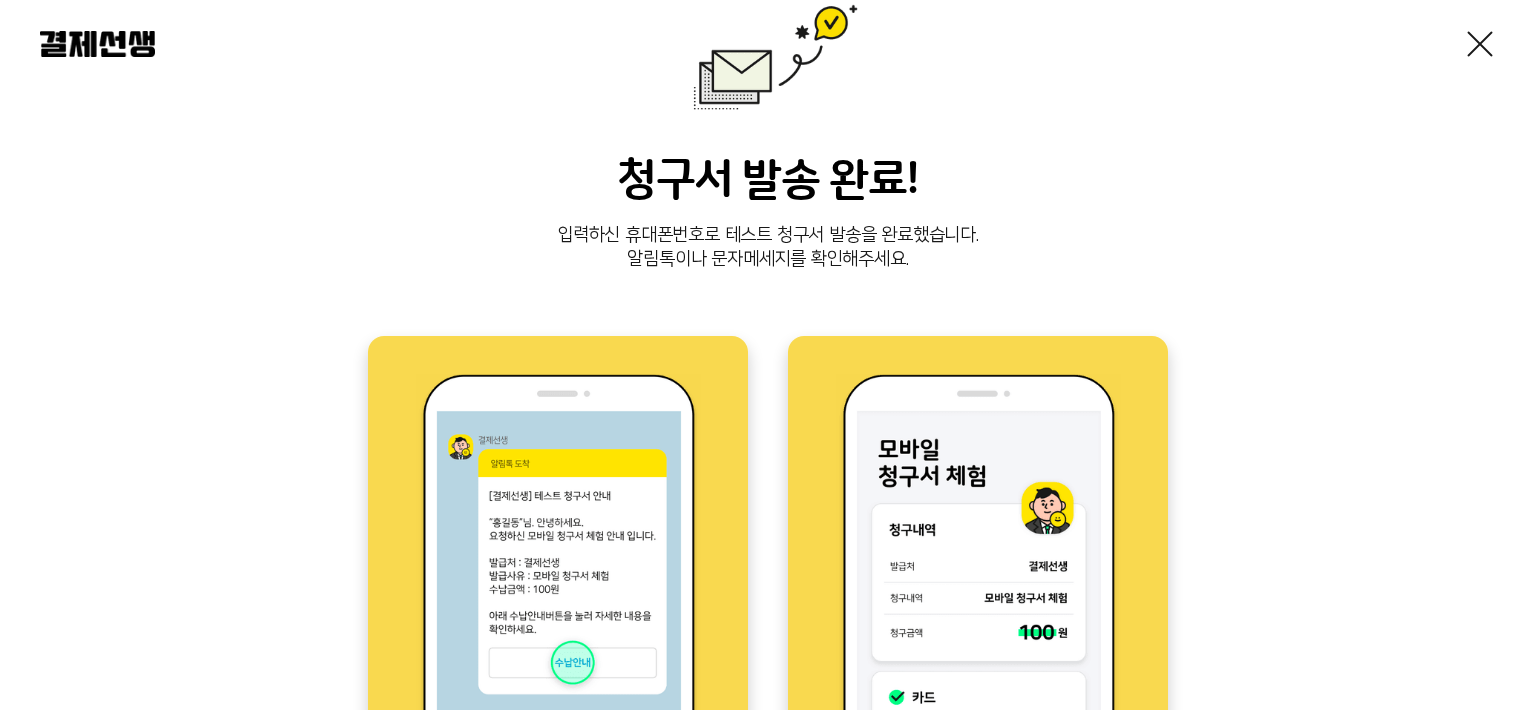 scroll, scrollTop: 400, scrollLeft: 0, axis: vertical 